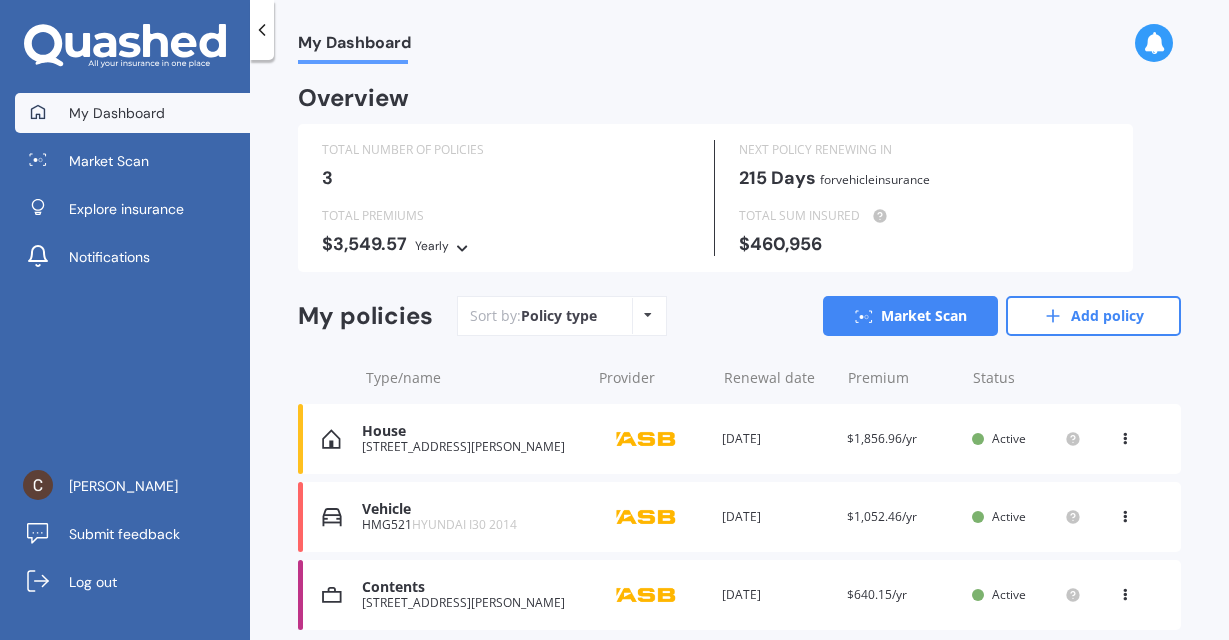 scroll, scrollTop: 0, scrollLeft: 0, axis: both 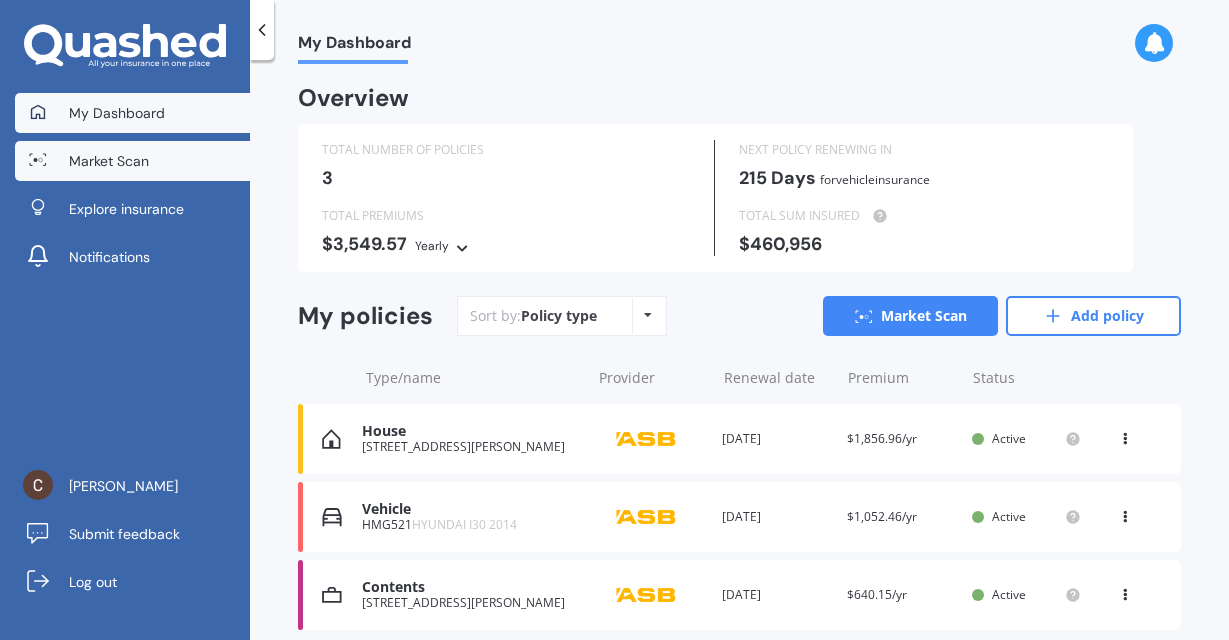 click on "Market Scan" at bounding box center [109, 161] 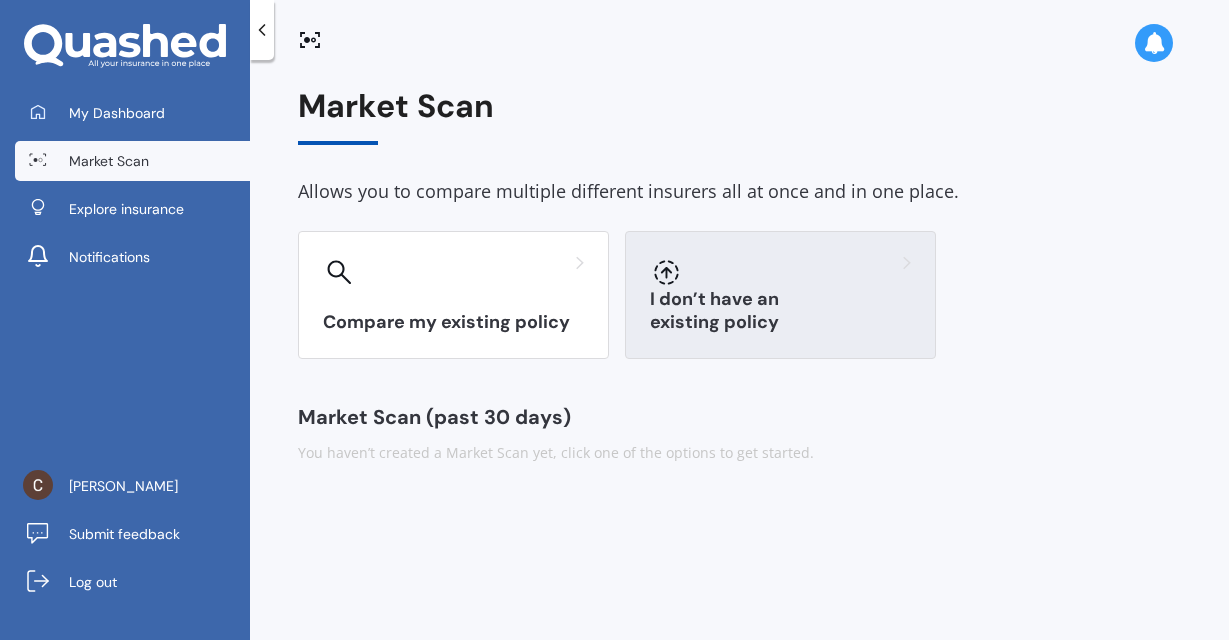 click on "I don’t have an existing policy" at bounding box center (780, 295) 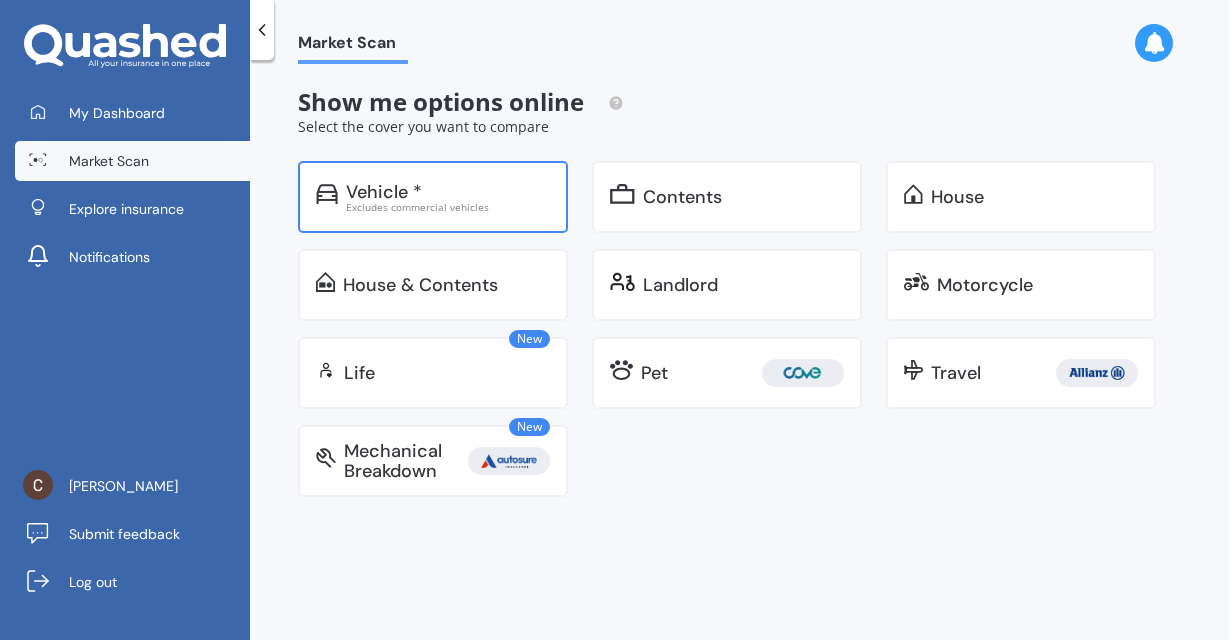 click on "Excludes commercial vehicles" at bounding box center (448, 207) 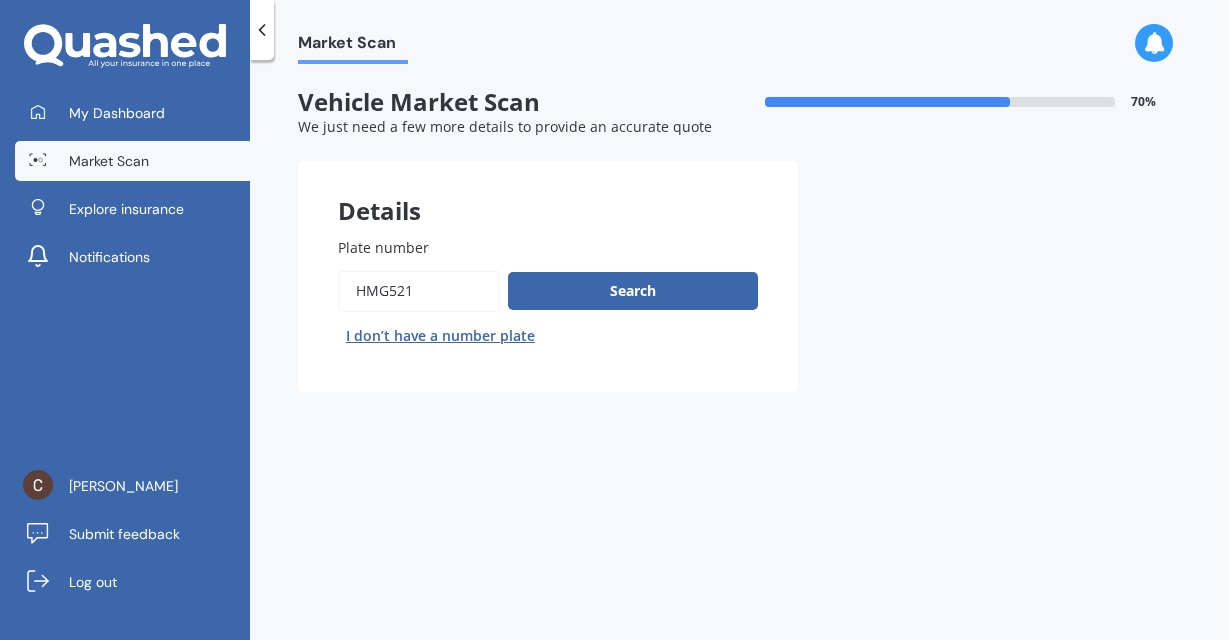 drag, startPoint x: 437, startPoint y: 286, endPoint x: 335, endPoint y: 289, distance: 102.044106 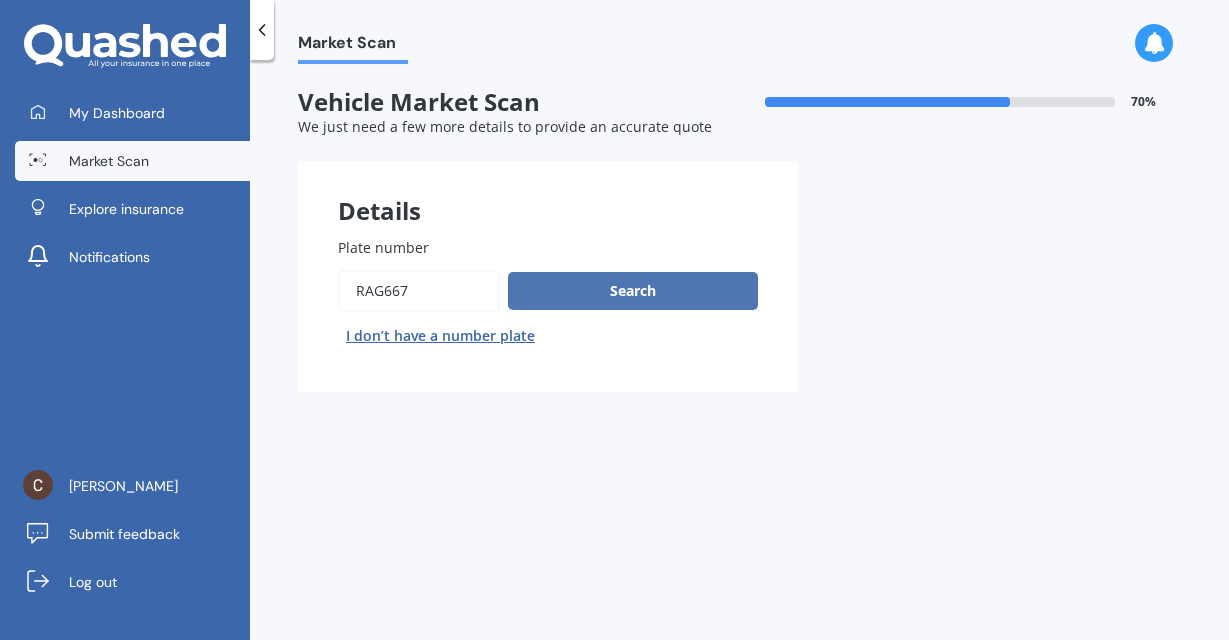 type on "RAG667" 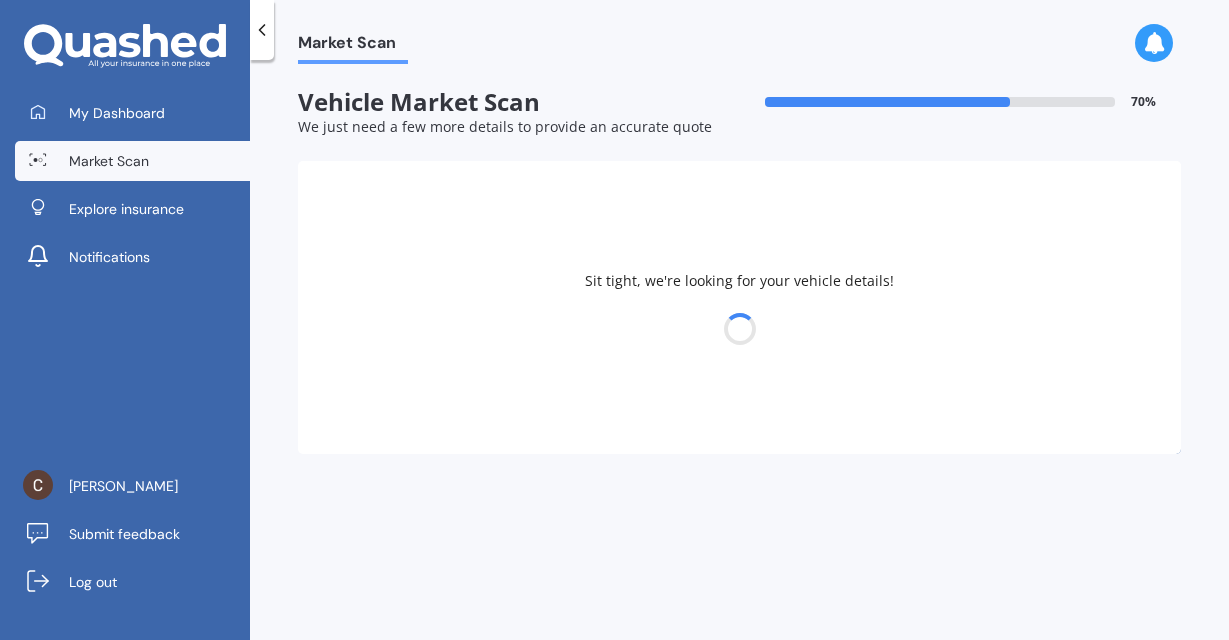 select on "25" 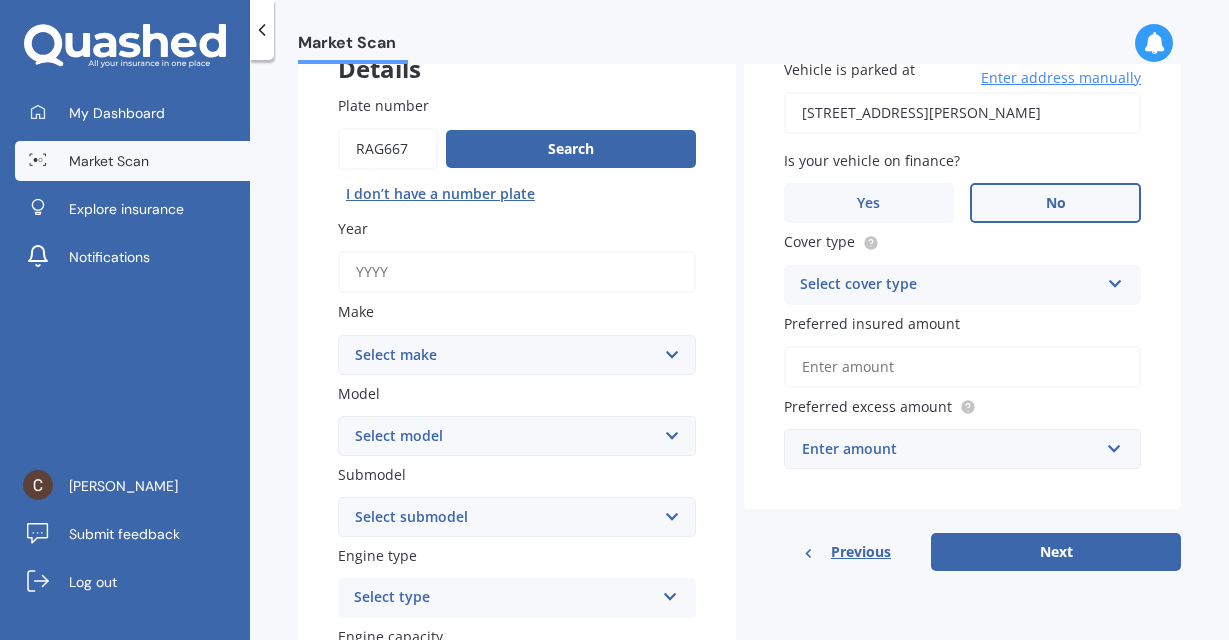 scroll, scrollTop: 195, scrollLeft: 0, axis: vertical 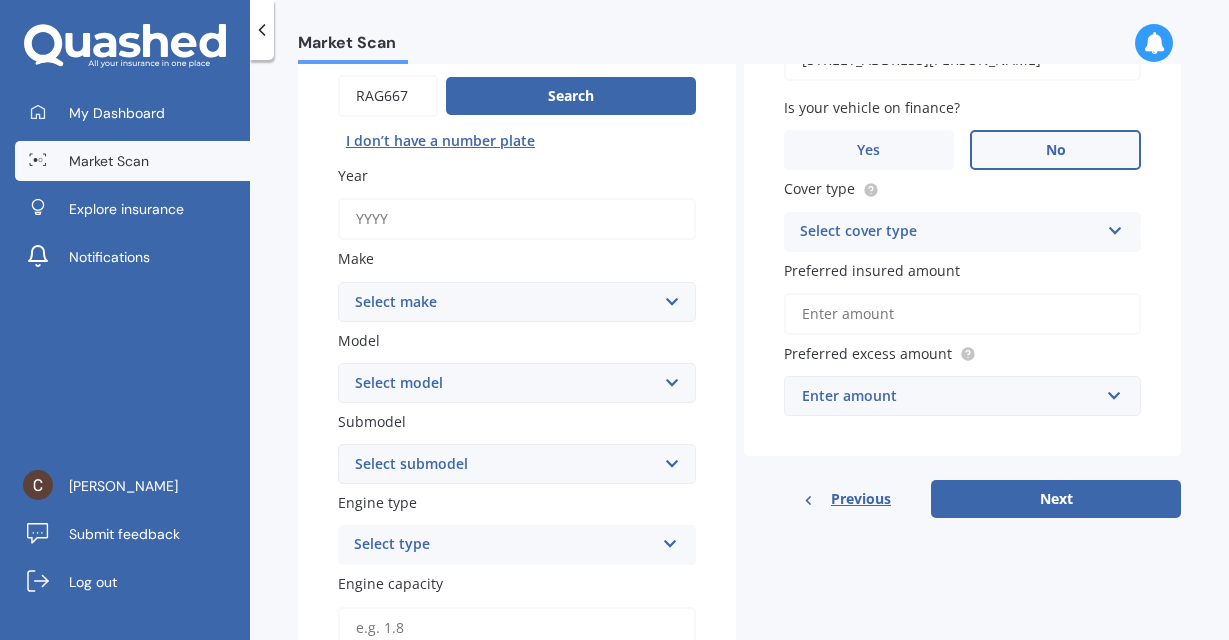 click on "Year" at bounding box center [517, 219] 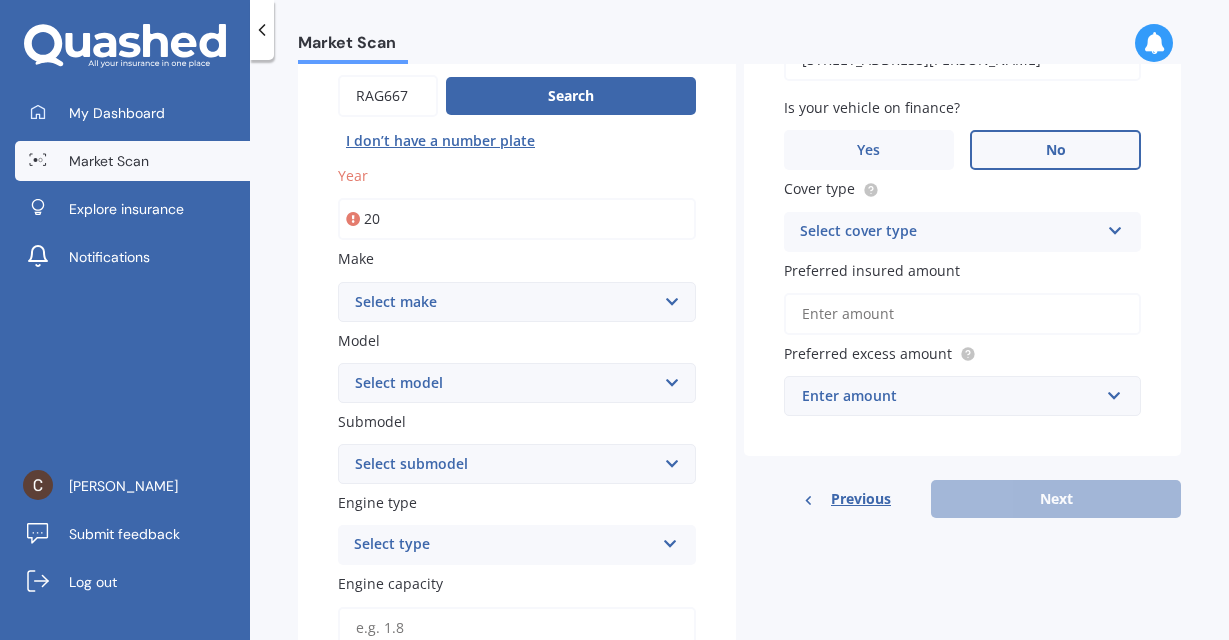 type on "2" 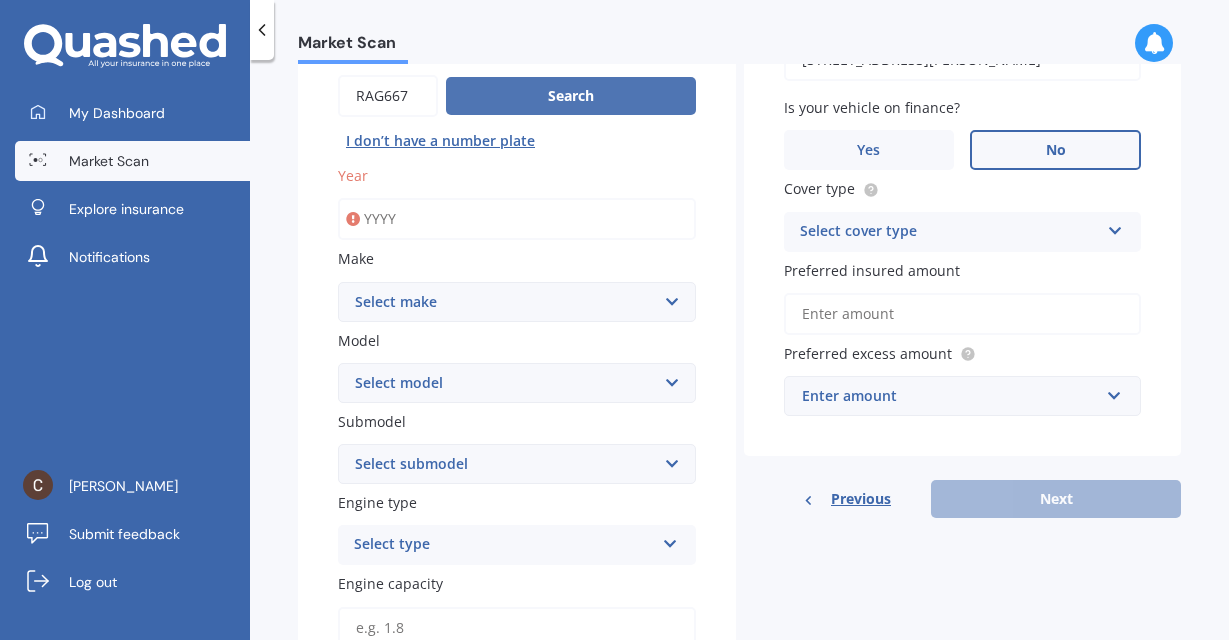 click on "Search" at bounding box center (571, 96) 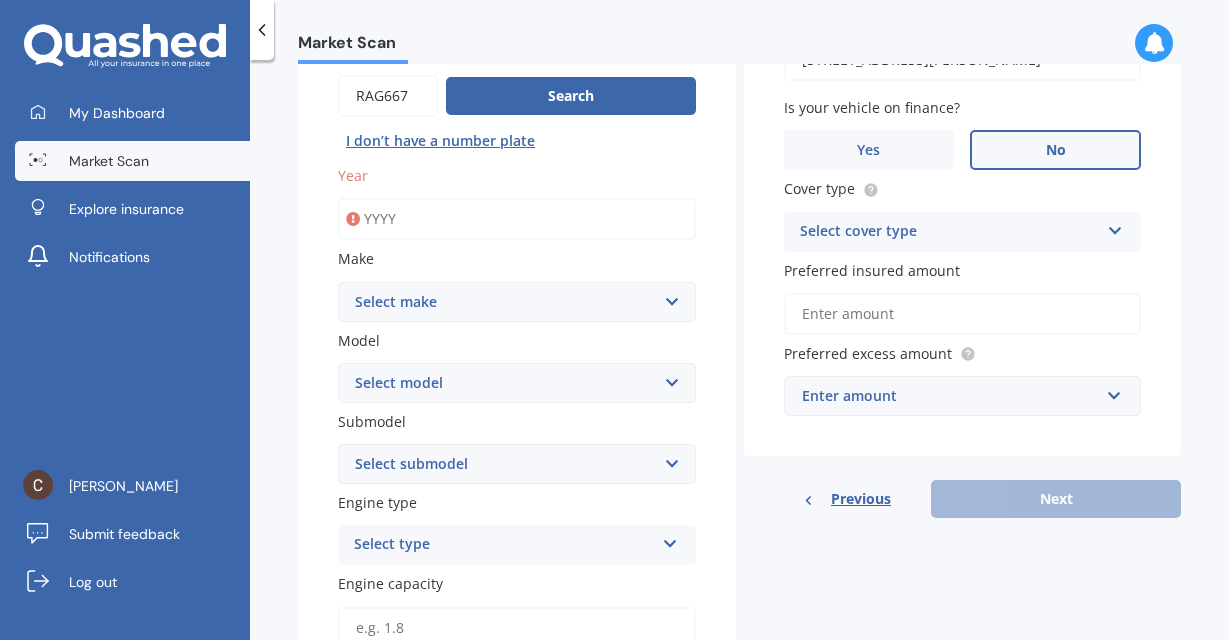click on "Year" at bounding box center [517, 219] 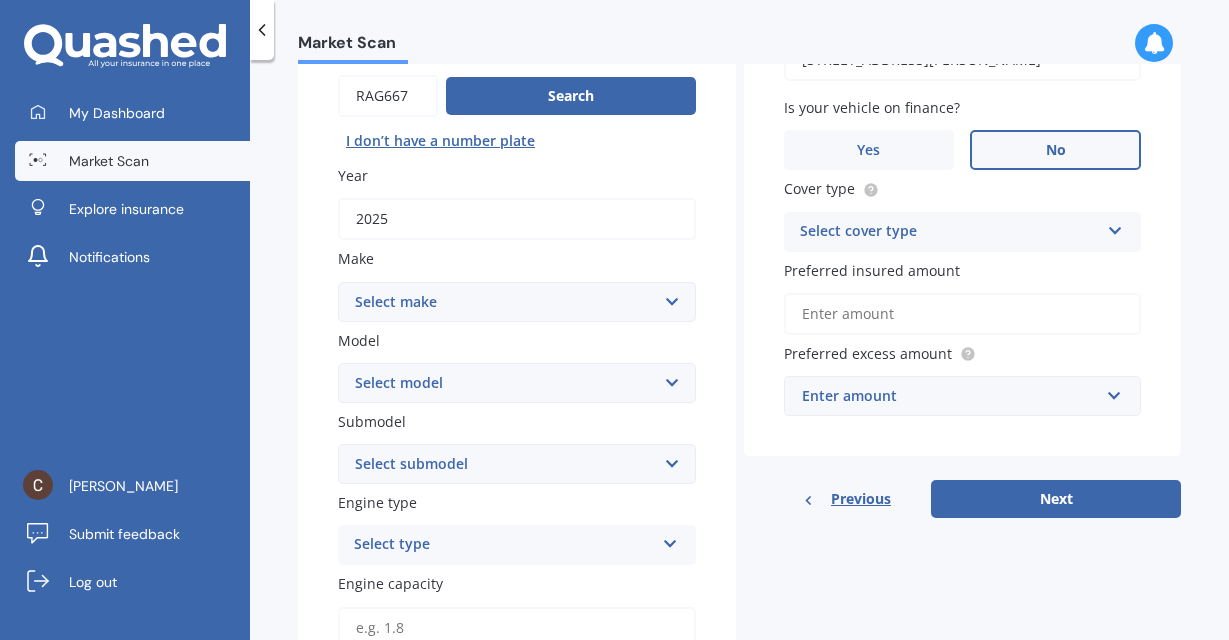 type on "2025" 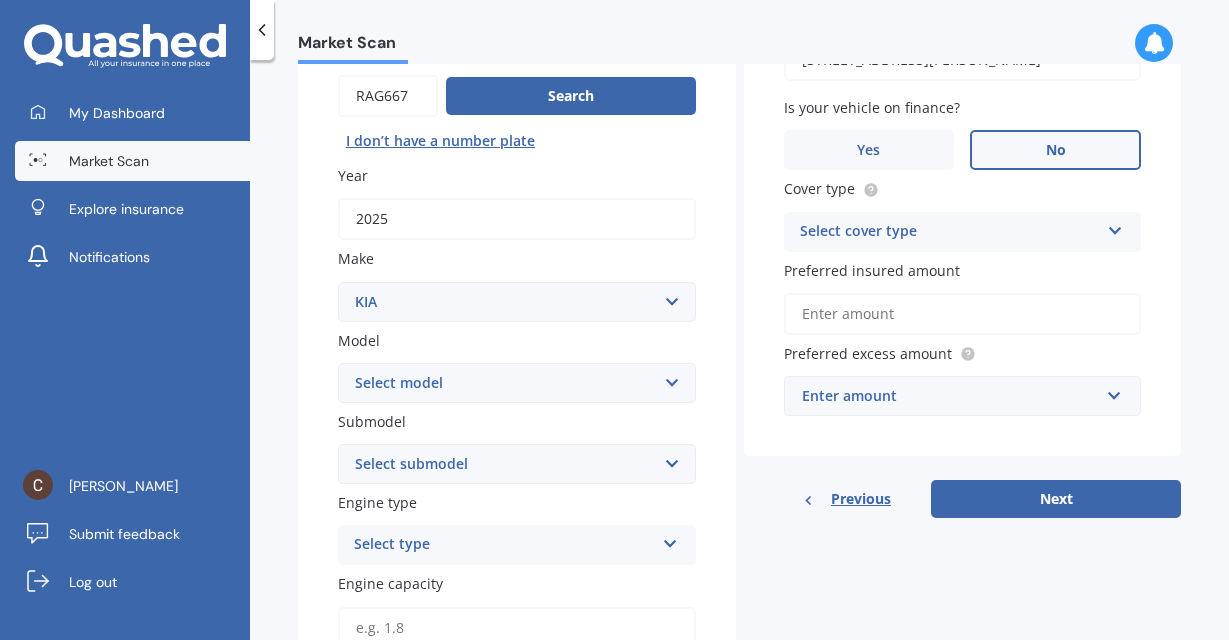 click on "KIA" at bounding box center (0, 0) 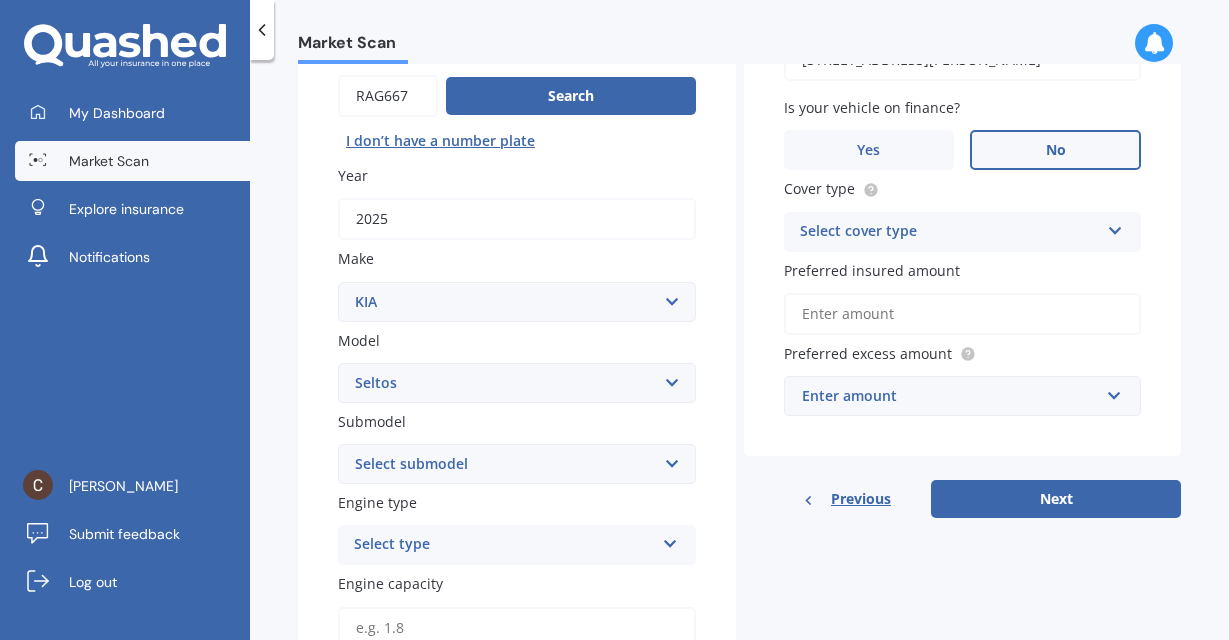 click on "Seltos" at bounding box center (0, 0) 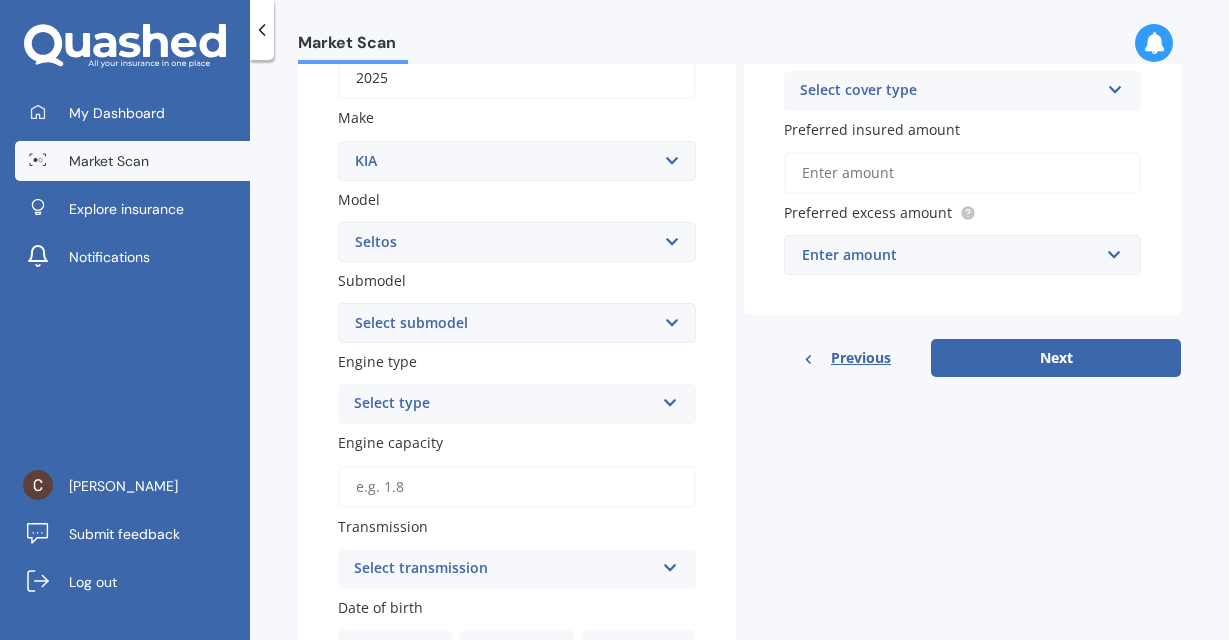 scroll, scrollTop: 354, scrollLeft: 0, axis: vertical 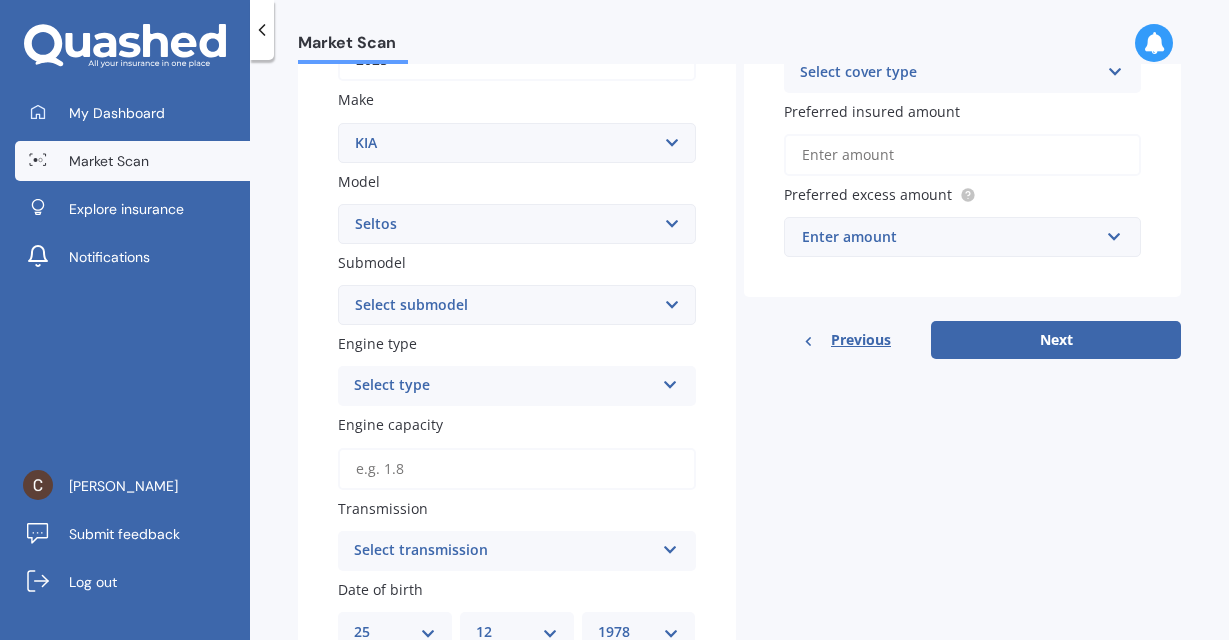 click on "Select submodel EX petrol 4WD Ltd petrol 4WD Ltd petrol turbo LTD2.0P/IV LX petrol 4WD LX Plus 2.0P Station Wagon LX Plus petrol 4WD" at bounding box center [517, 305] 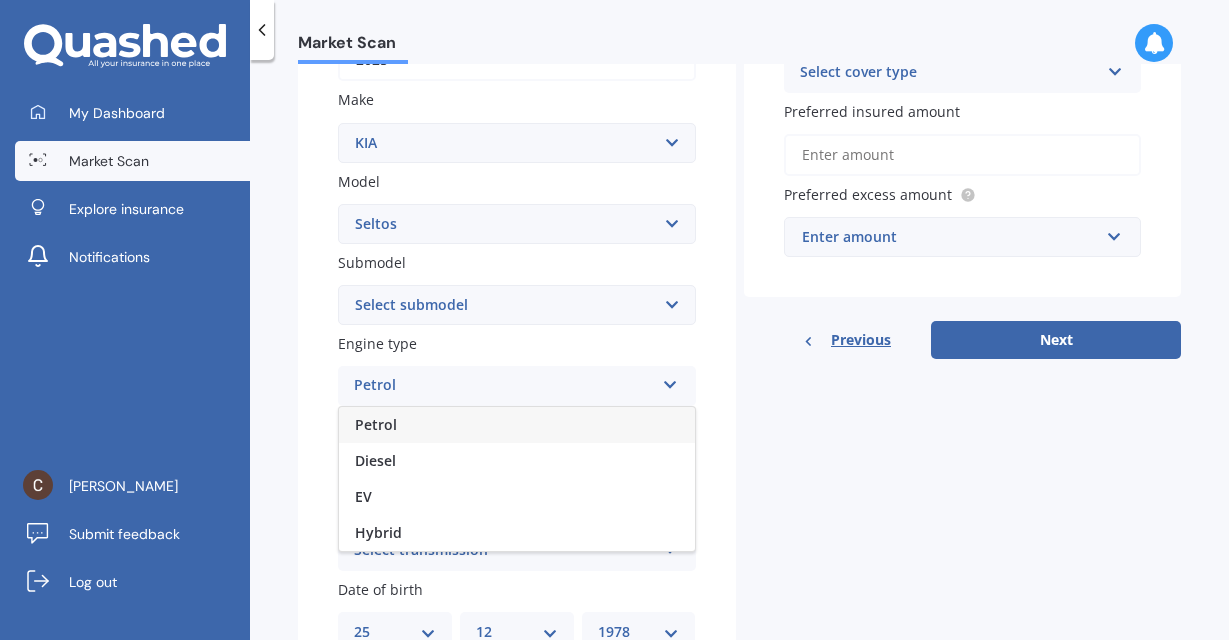 click on "Petrol" at bounding box center [517, 425] 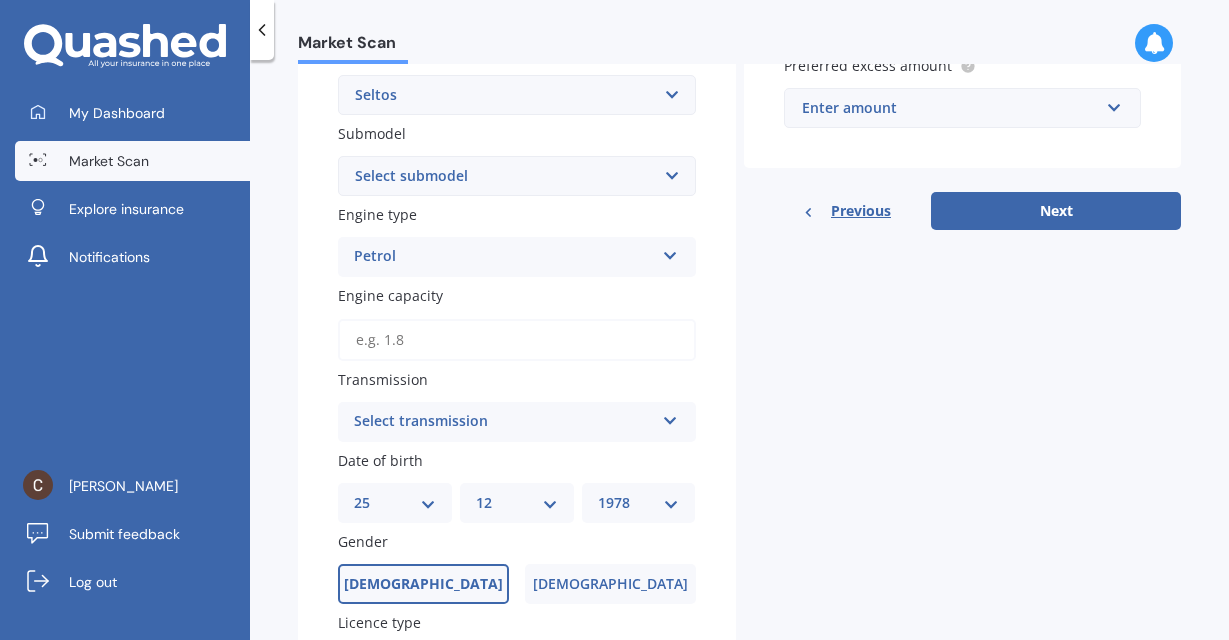 scroll, scrollTop: 496, scrollLeft: 0, axis: vertical 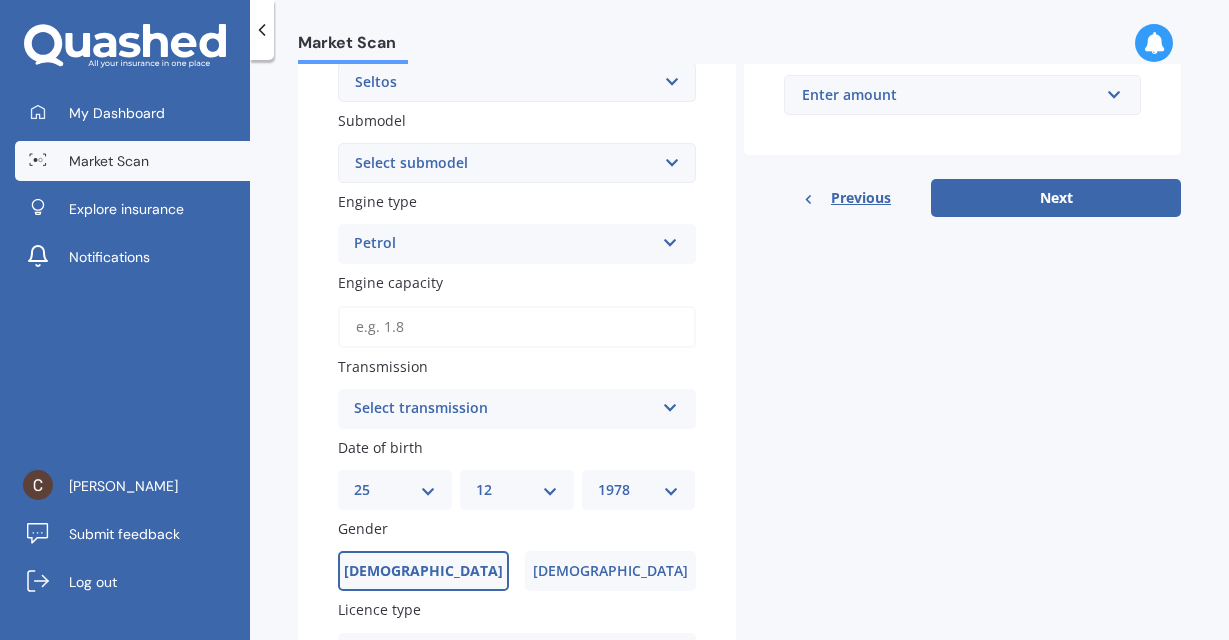 click on "Engine capacity" at bounding box center (517, 327) 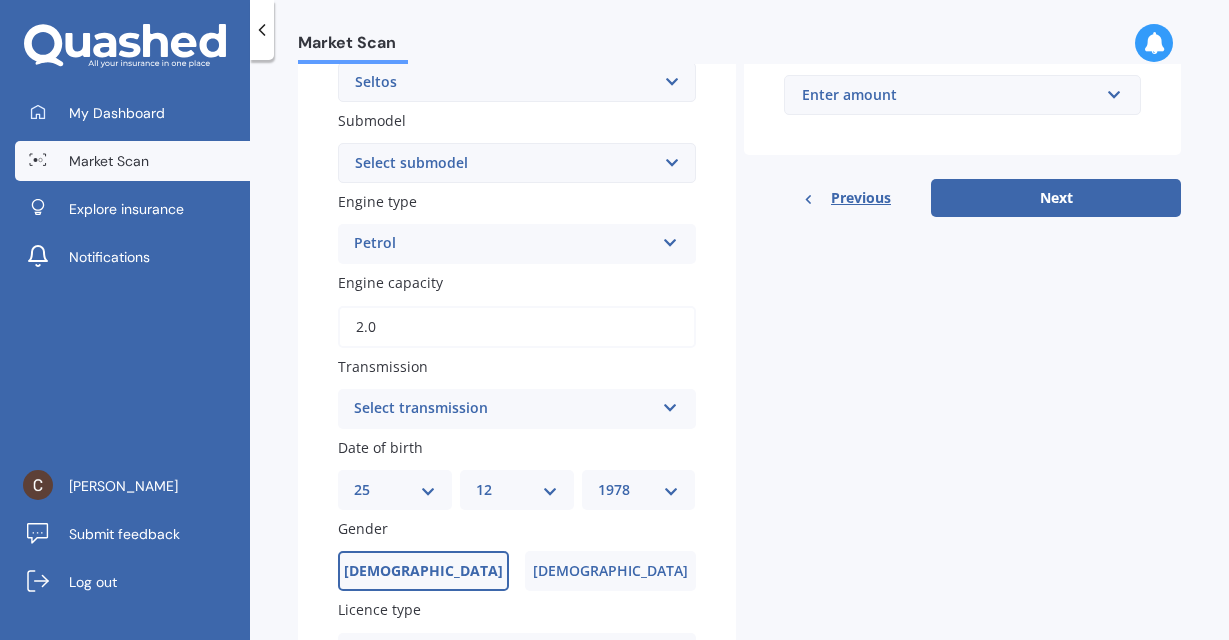 type on "2.0" 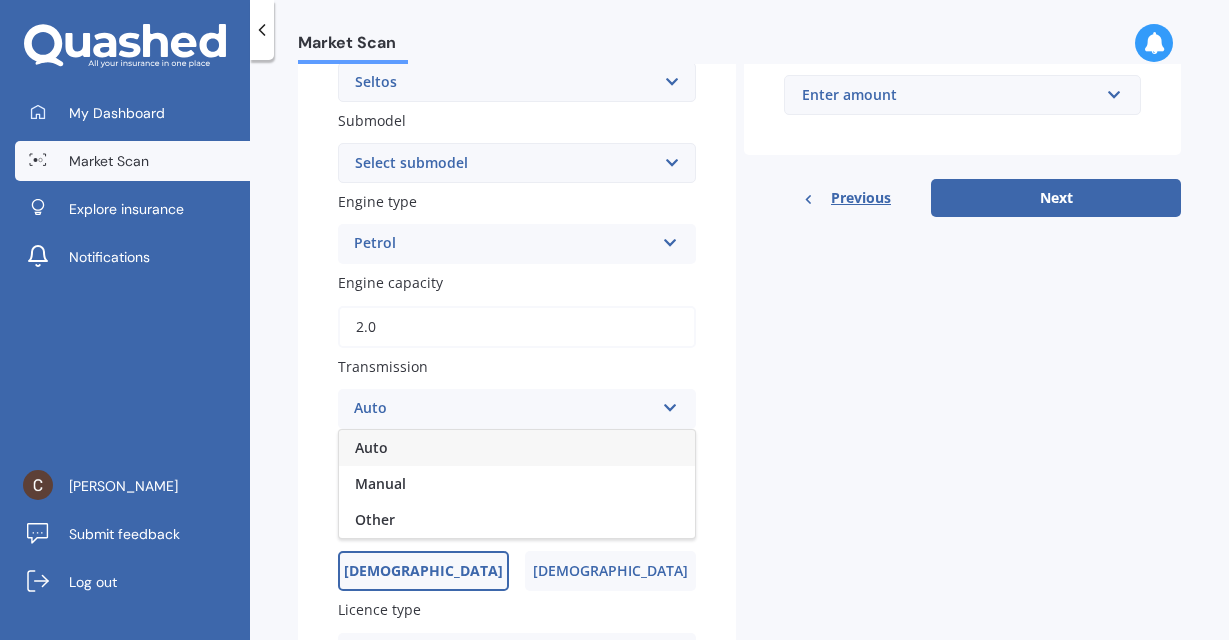 click on "Auto" at bounding box center [517, 448] 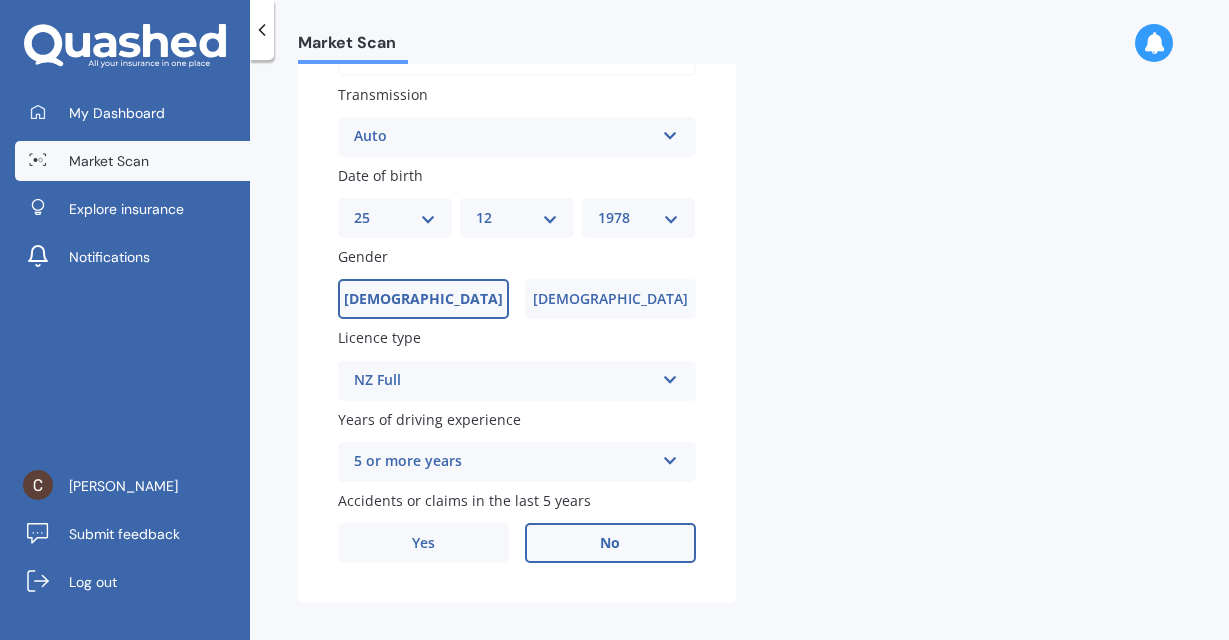scroll, scrollTop: 789, scrollLeft: 0, axis: vertical 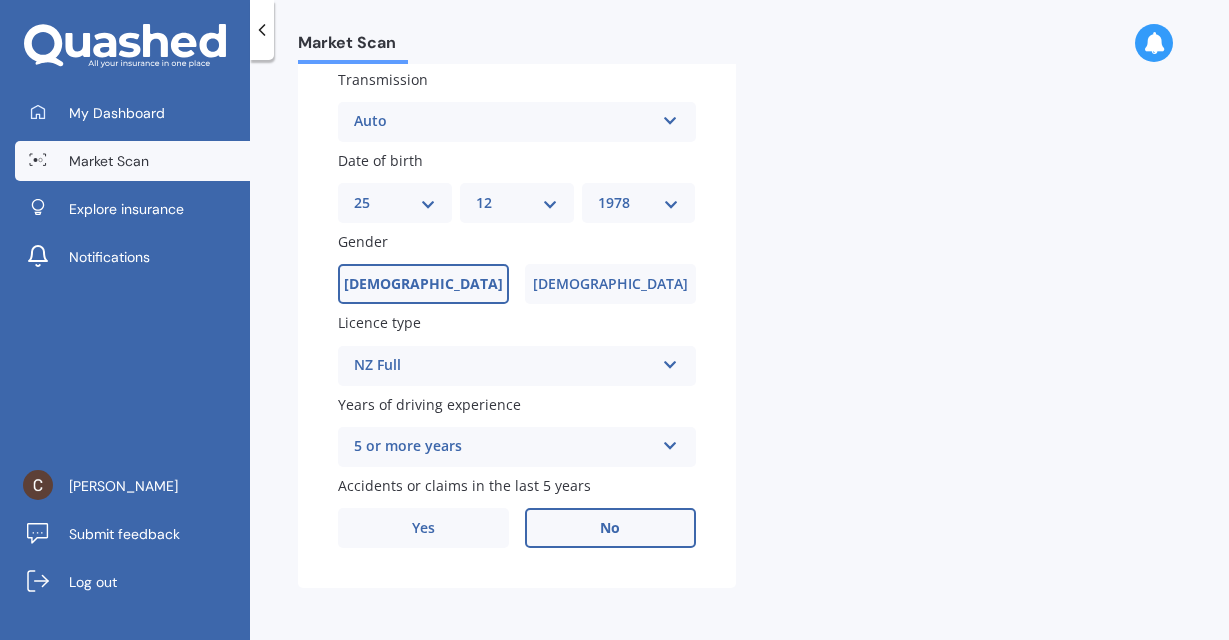 click at bounding box center (670, 442) 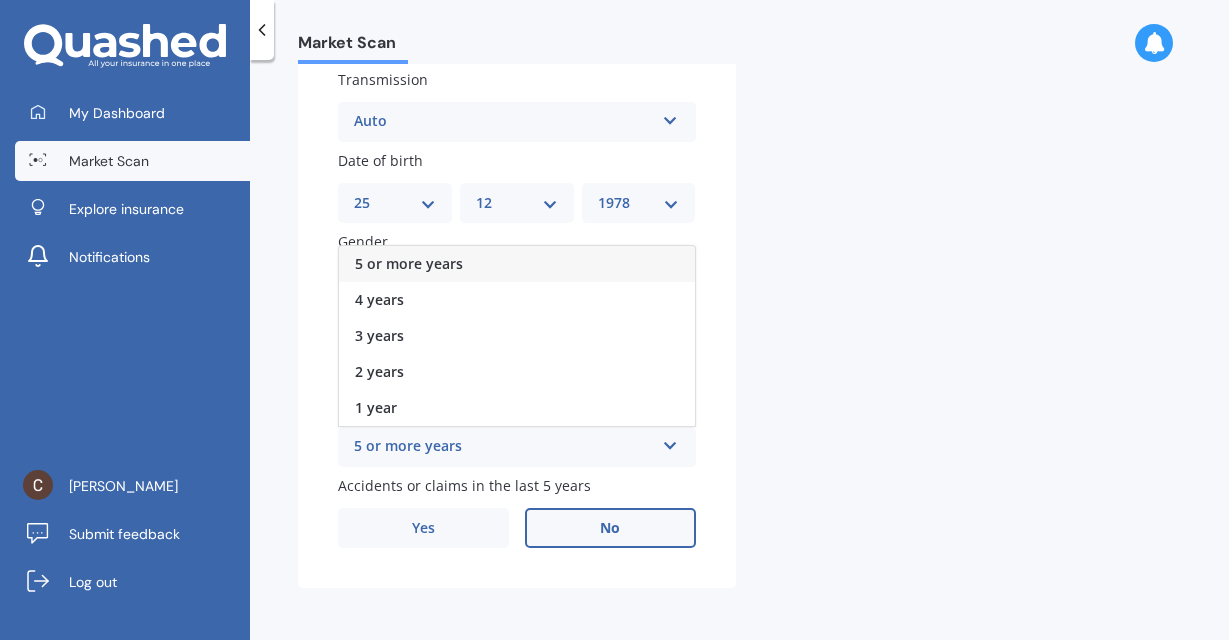click at bounding box center [670, 442] 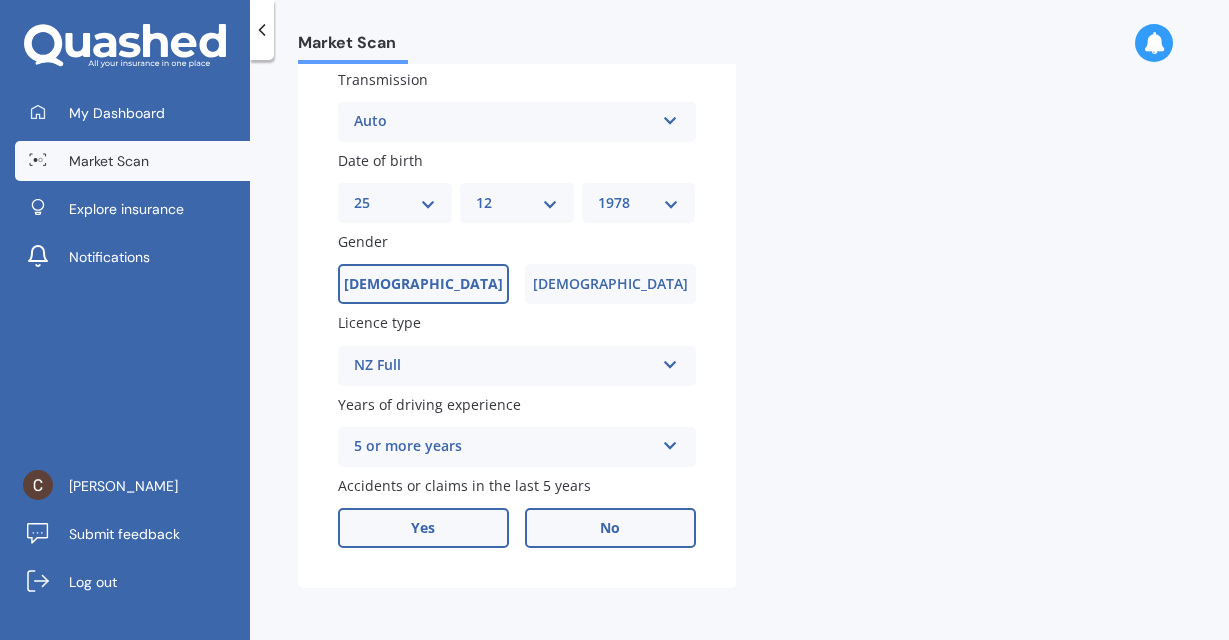 click on "Yes" at bounding box center (423, 528) 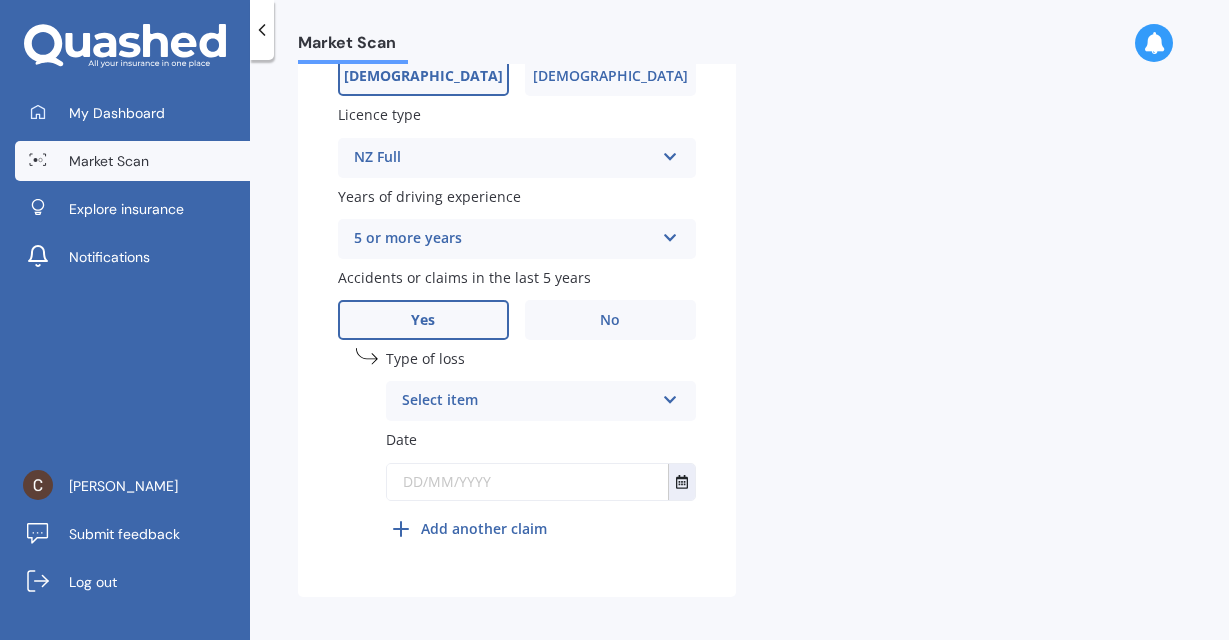 scroll, scrollTop: 1008, scrollLeft: 0, axis: vertical 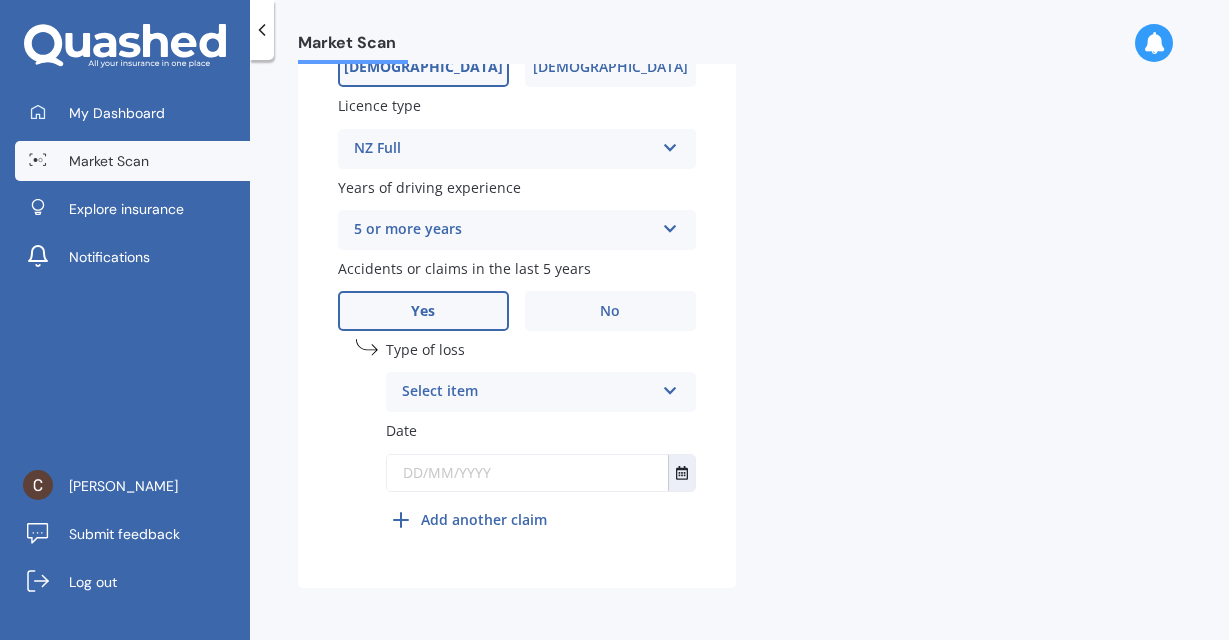 click at bounding box center [670, 387] 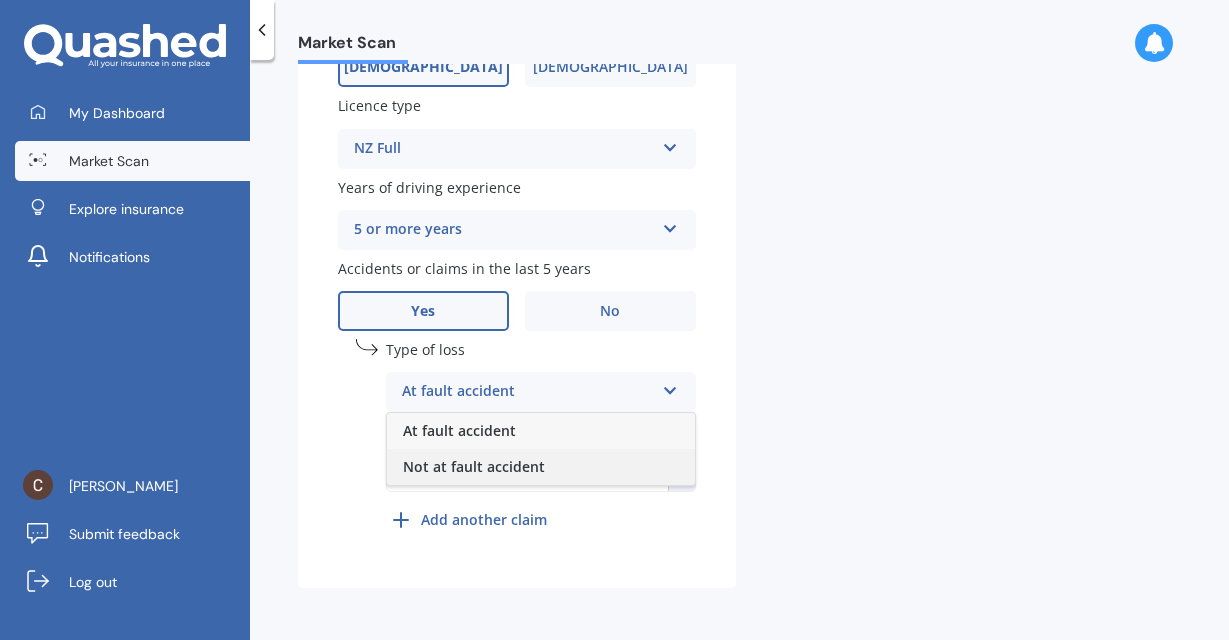 click on "Not at fault accident" at bounding box center (541, 467) 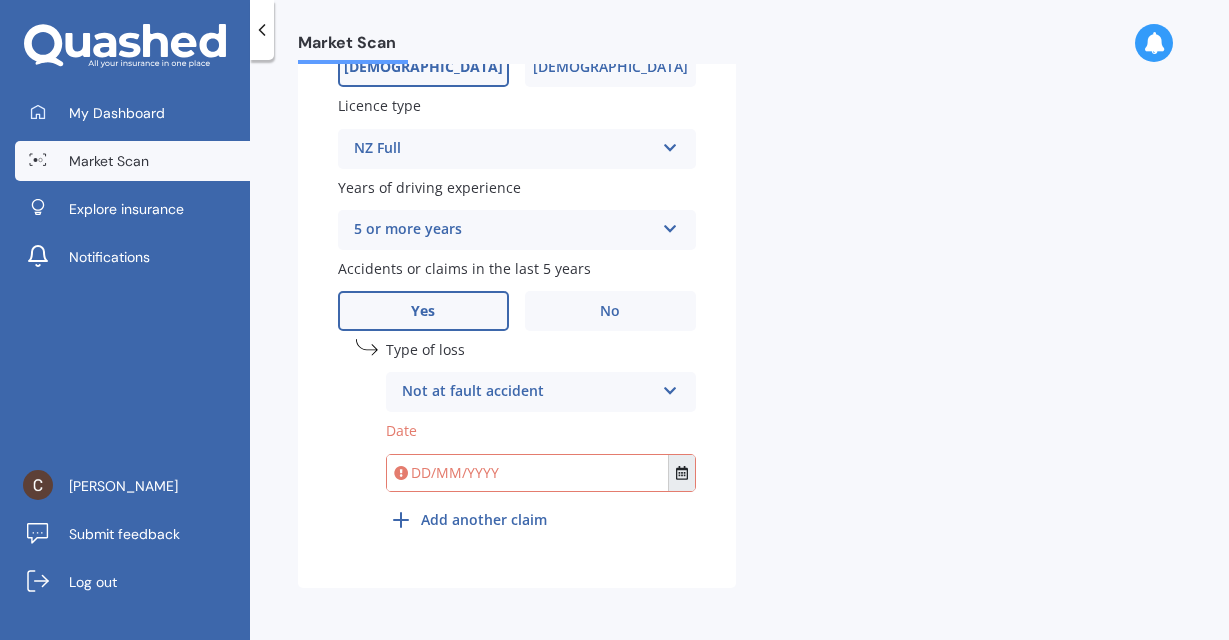 click 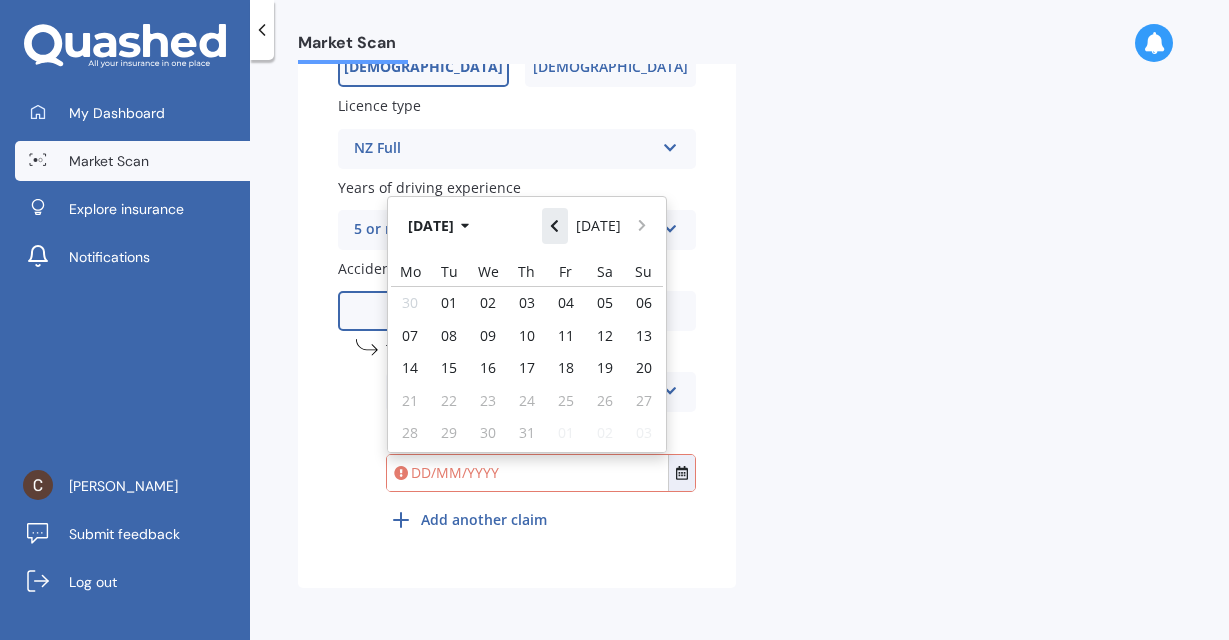 click 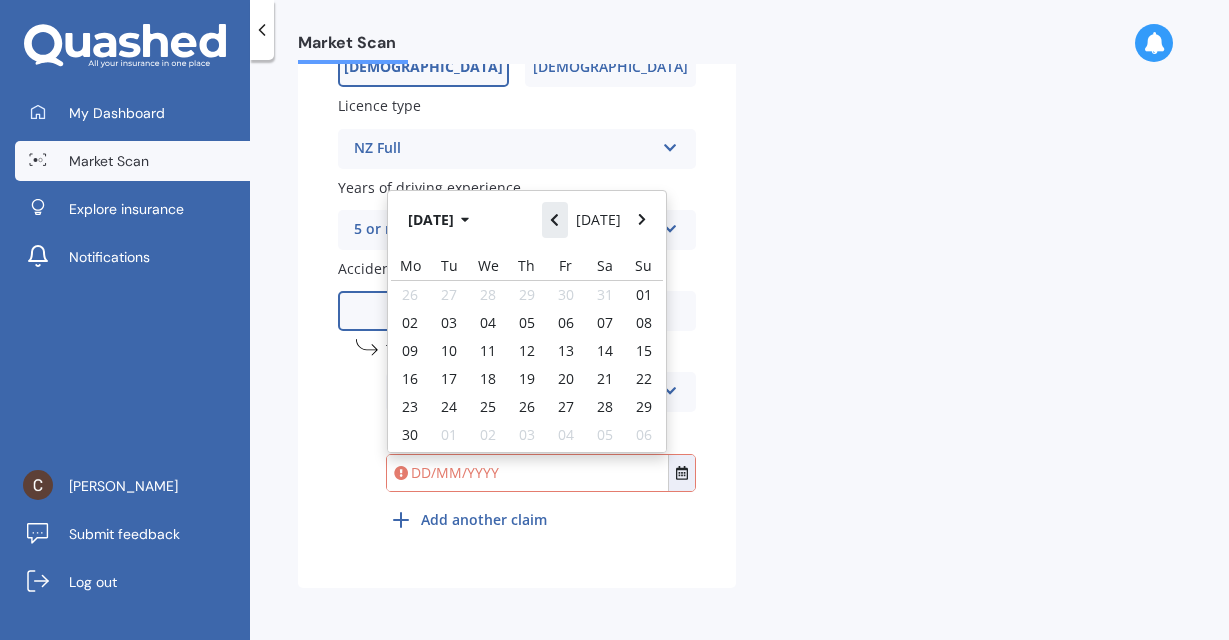 click at bounding box center [555, 220] 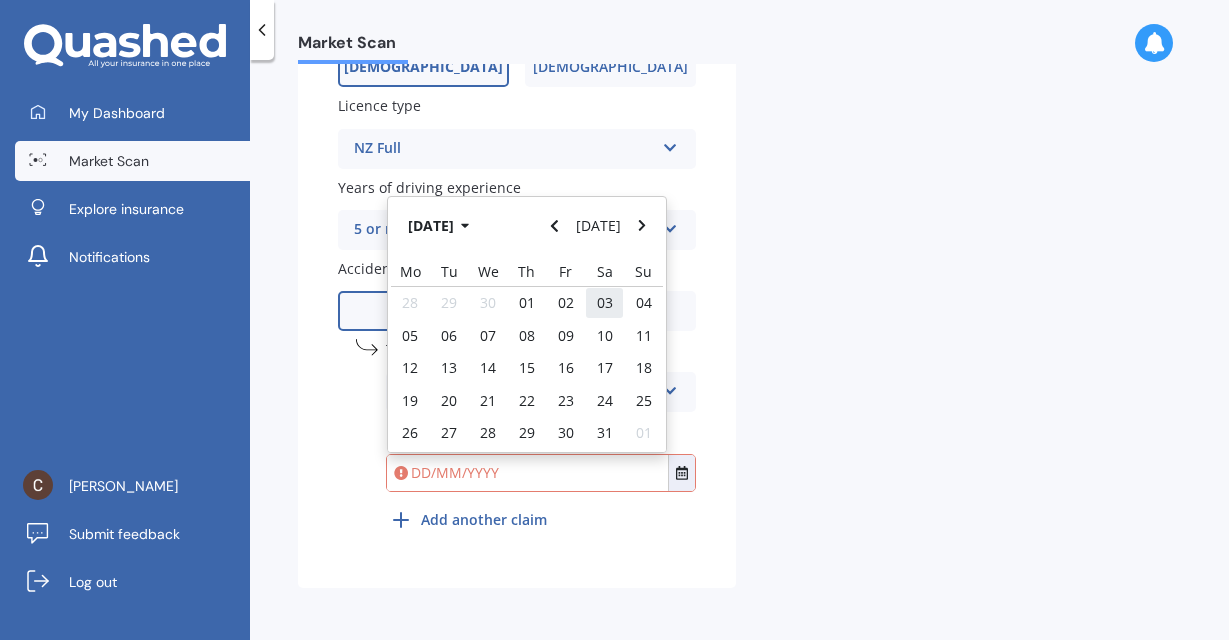 click on "03" at bounding box center [605, 302] 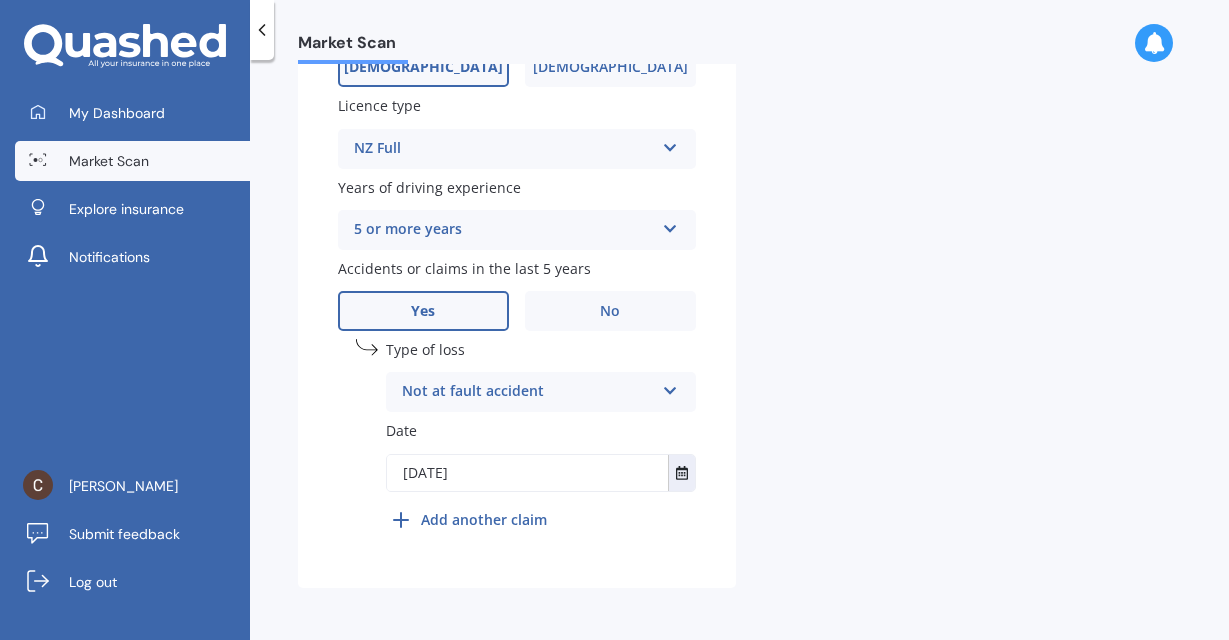 type on "[DATE]" 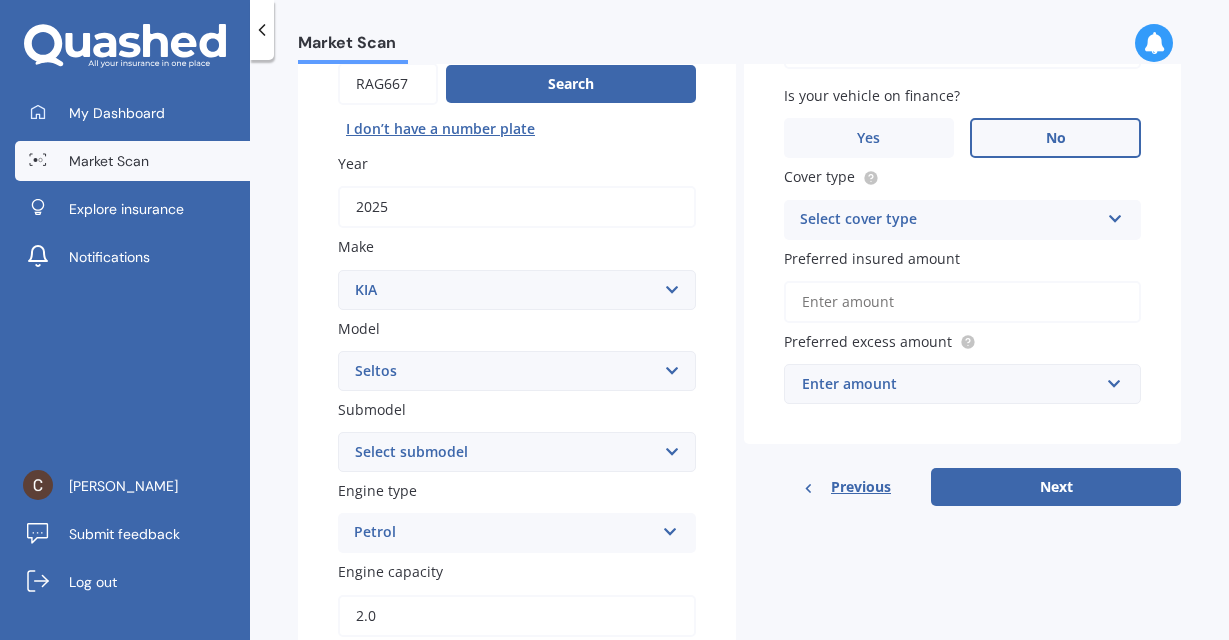 scroll, scrollTop: 255, scrollLeft: 0, axis: vertical 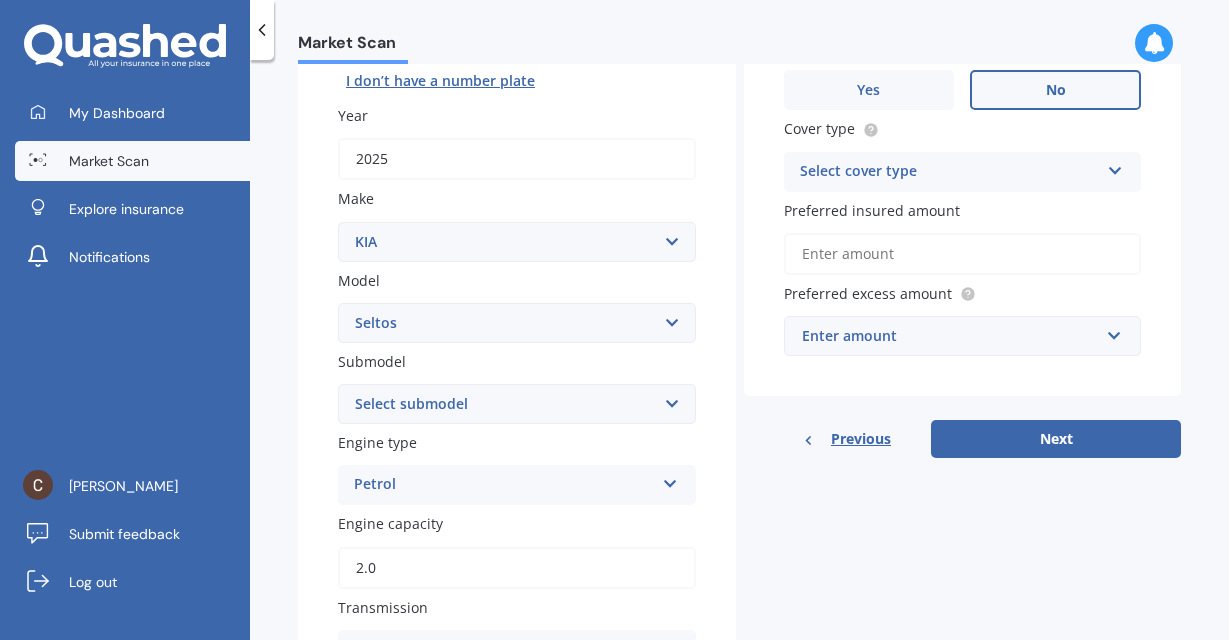 click at bounding box center (1115, 167) 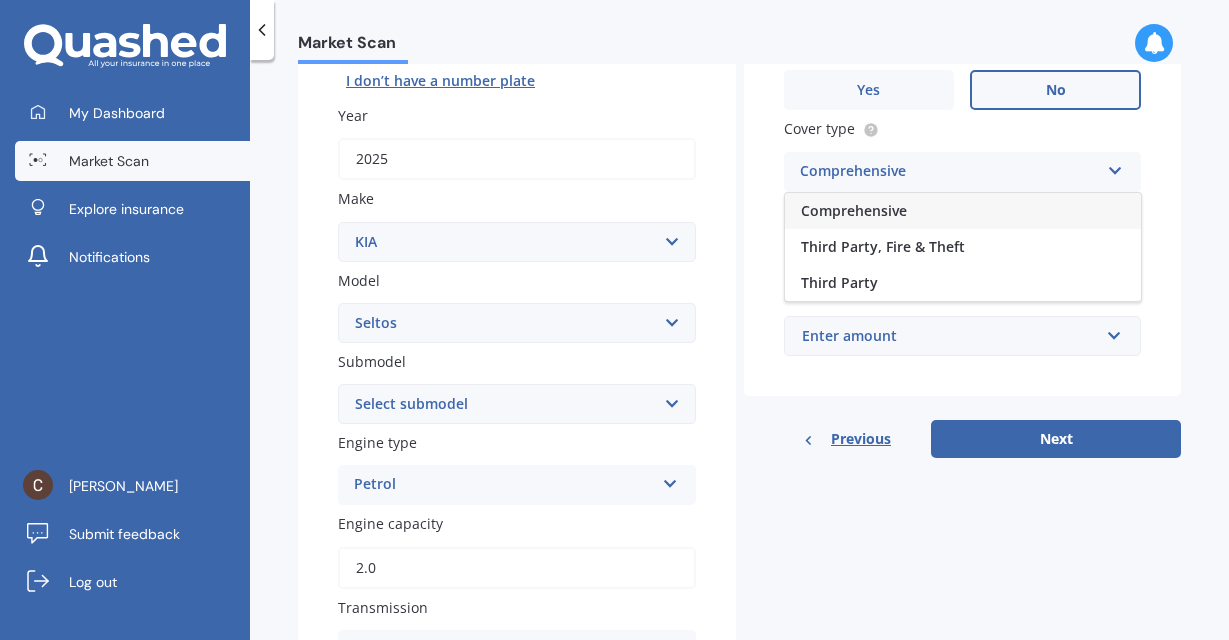 click on "Comprehensive" at bounding box center (963, 211) 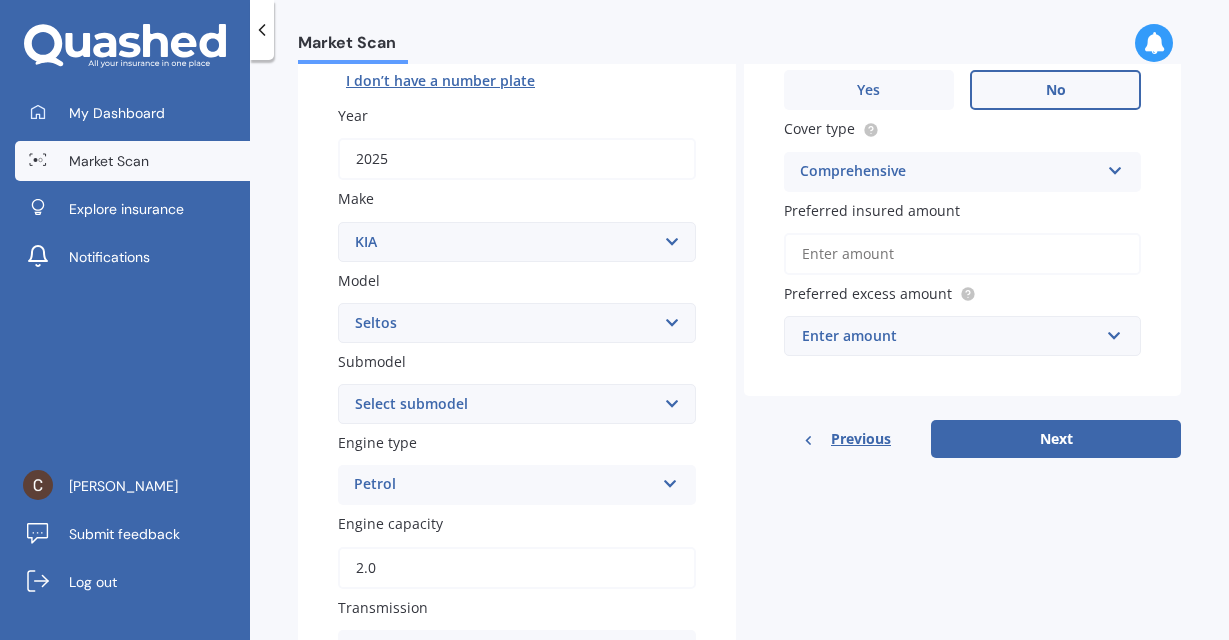 click on "Preferred insured amount" at bounding box center (963, 254) 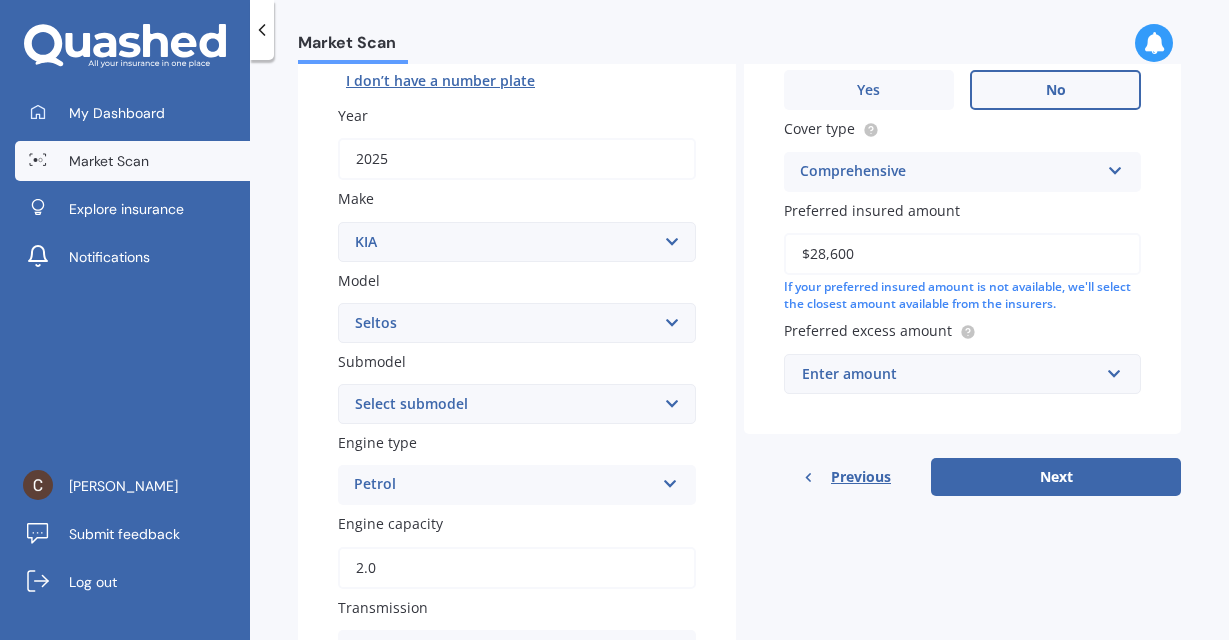 type on "$28,600" 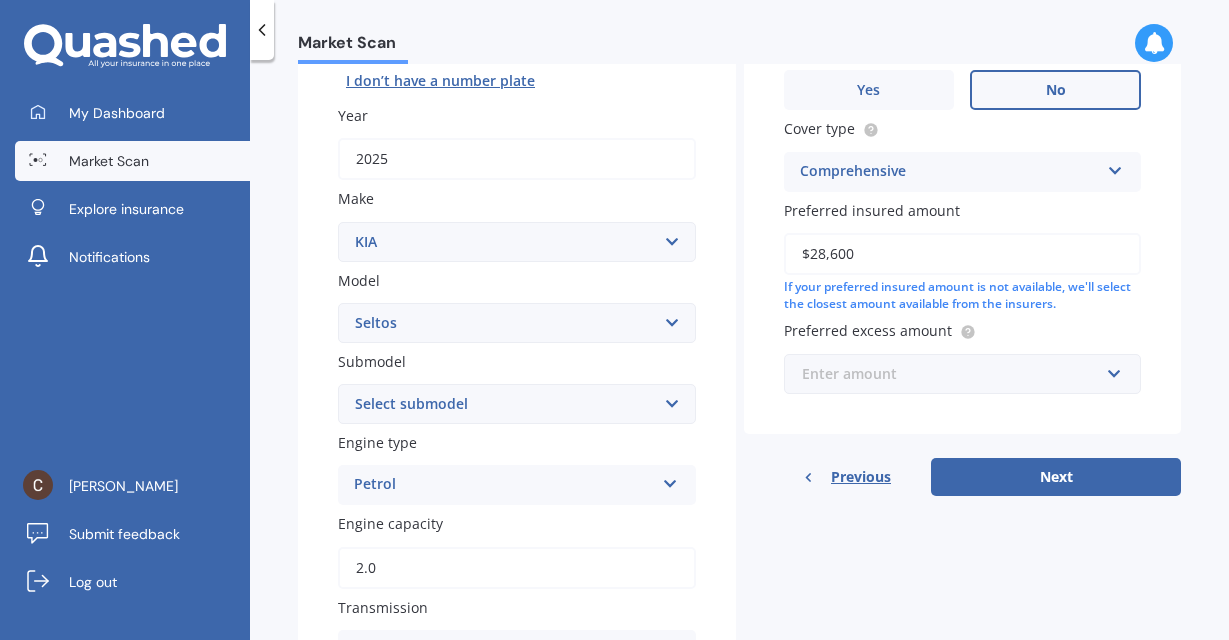 click at bounding box center (956, 374) 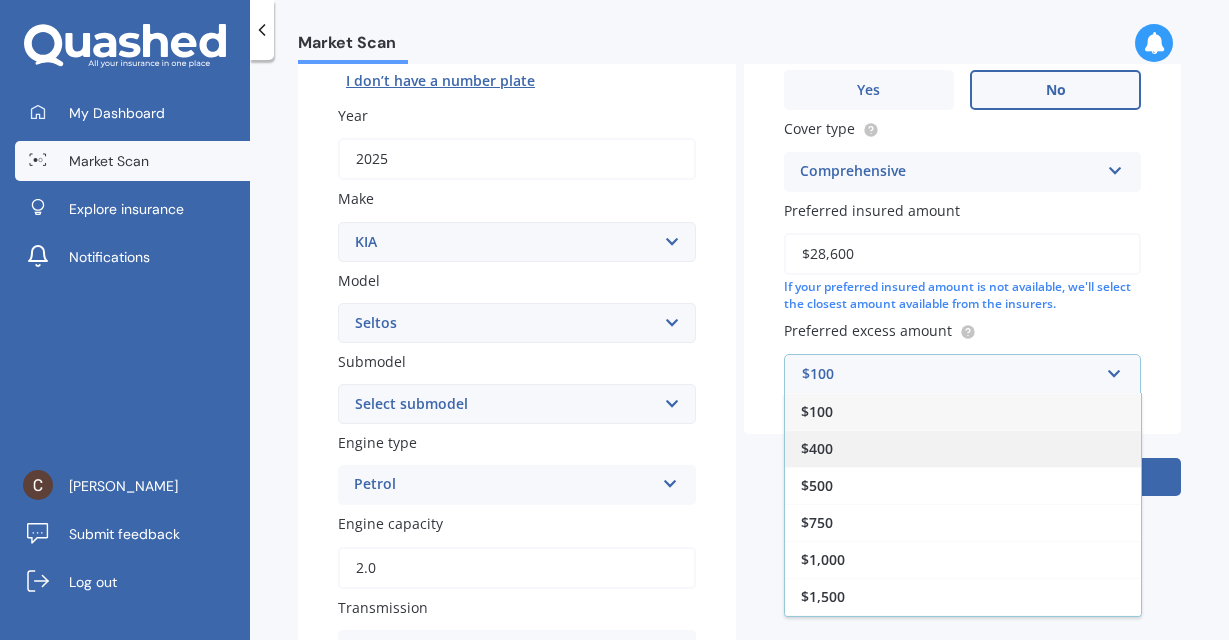 click on "$400" at bounding box center (963, 448) 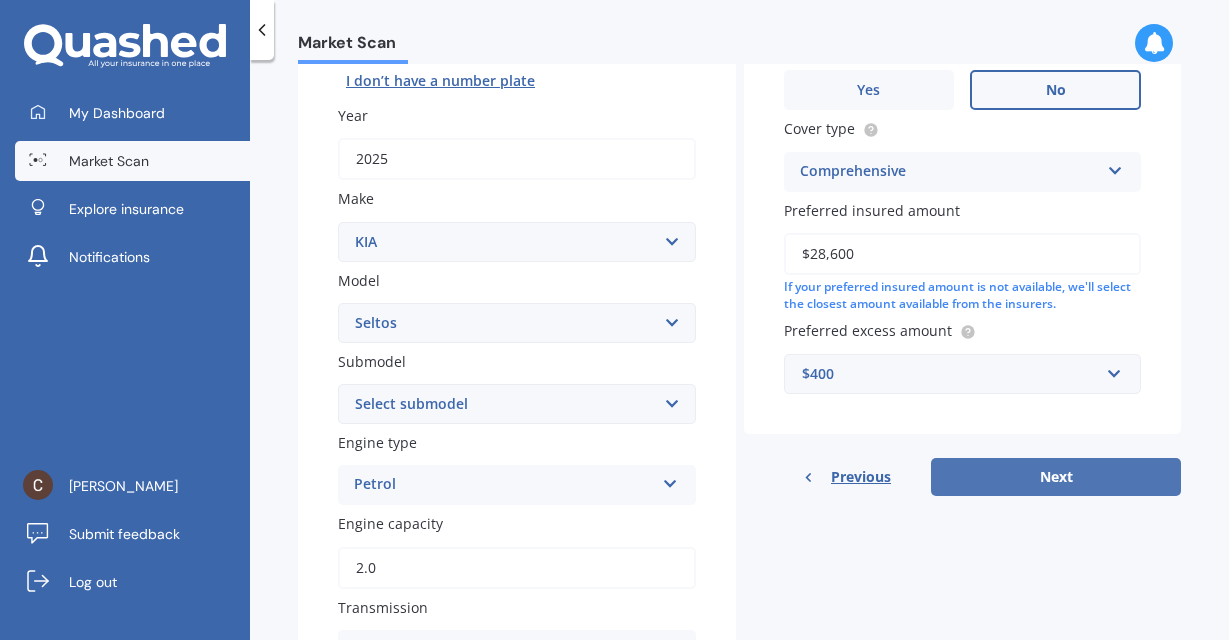 click on "Next" at bounding box center [1056, 477] 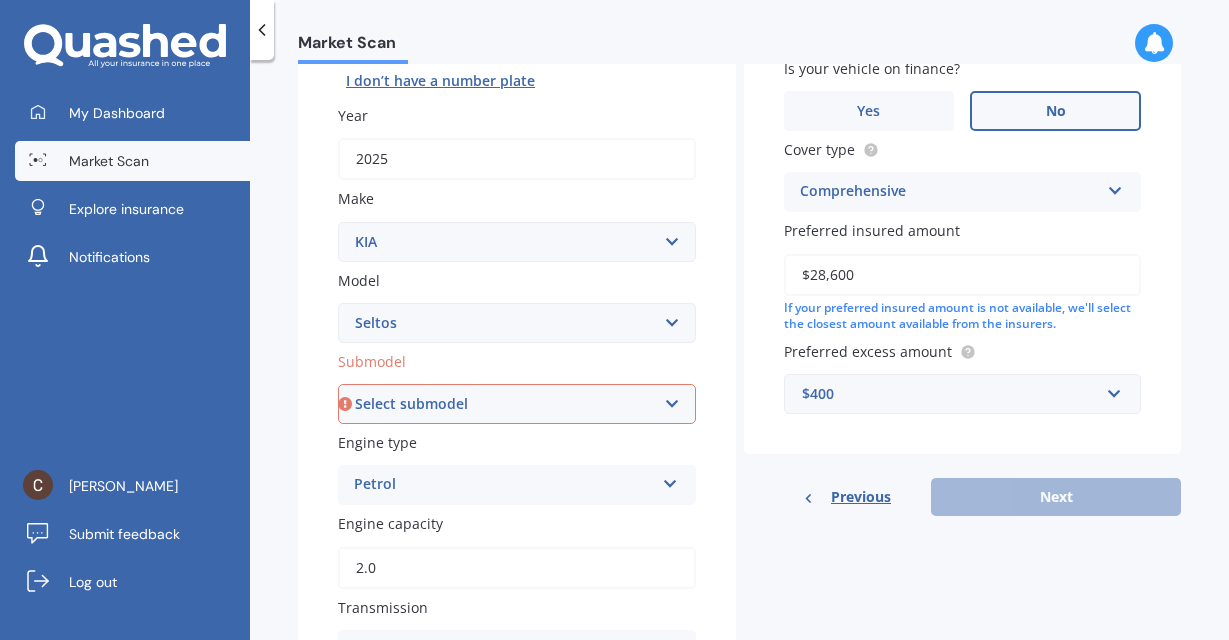 click on "Select submodel EX petrol 4WD Ltd petrol 4WD Ltd petrol turbo LTD2.0P/IV LX petrol 4WD LX Plus 2.0P Station Wagon LX Plus petrol 4WD" at bounding box center [517, 404] 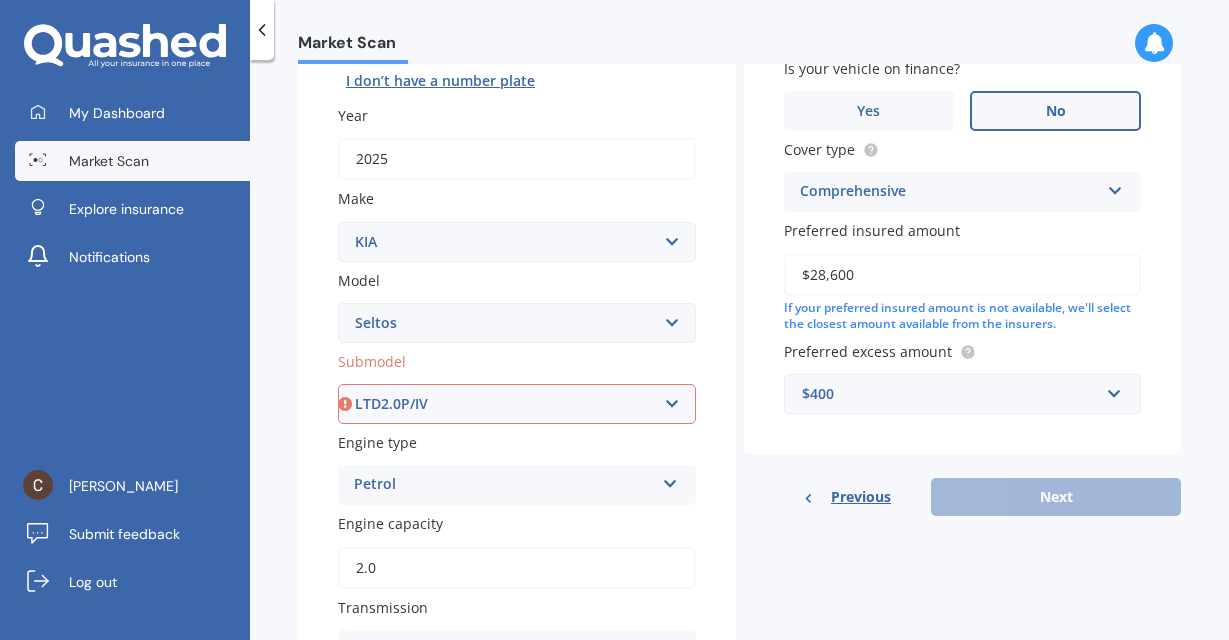 click on "LTD2.0P/IV" at bounding box center [0, 0] 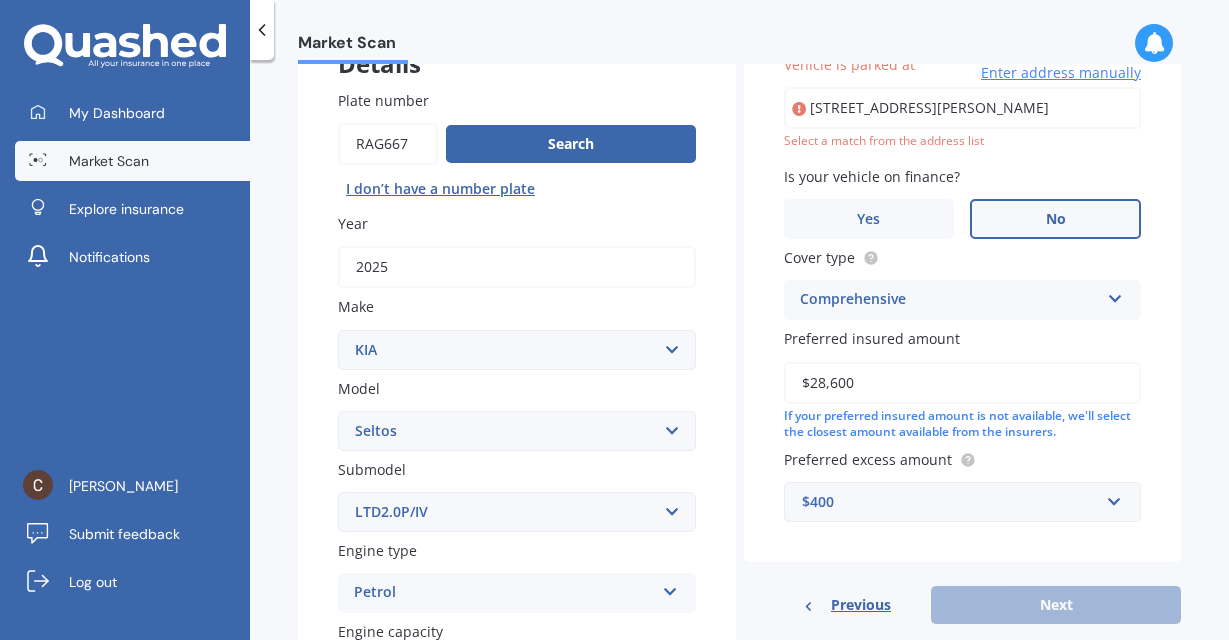 scroll, scrollTop: 137, scrollLeft: 0, axis: vertical 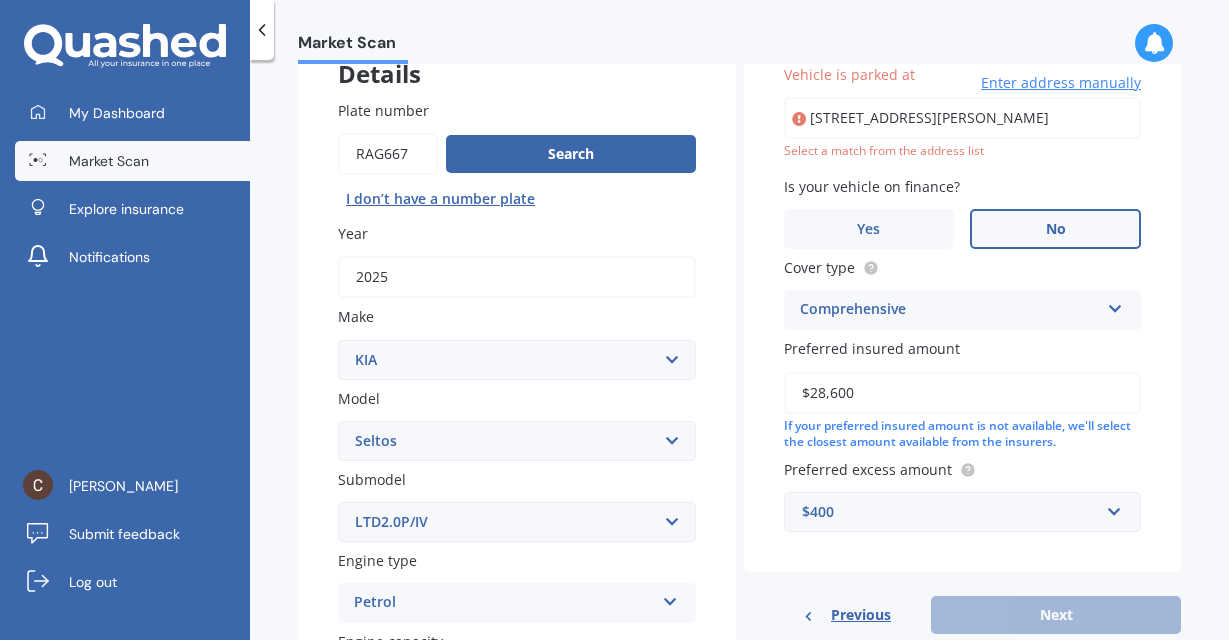 type on "[STREET_ADDRESS][PERSON_NAME]" 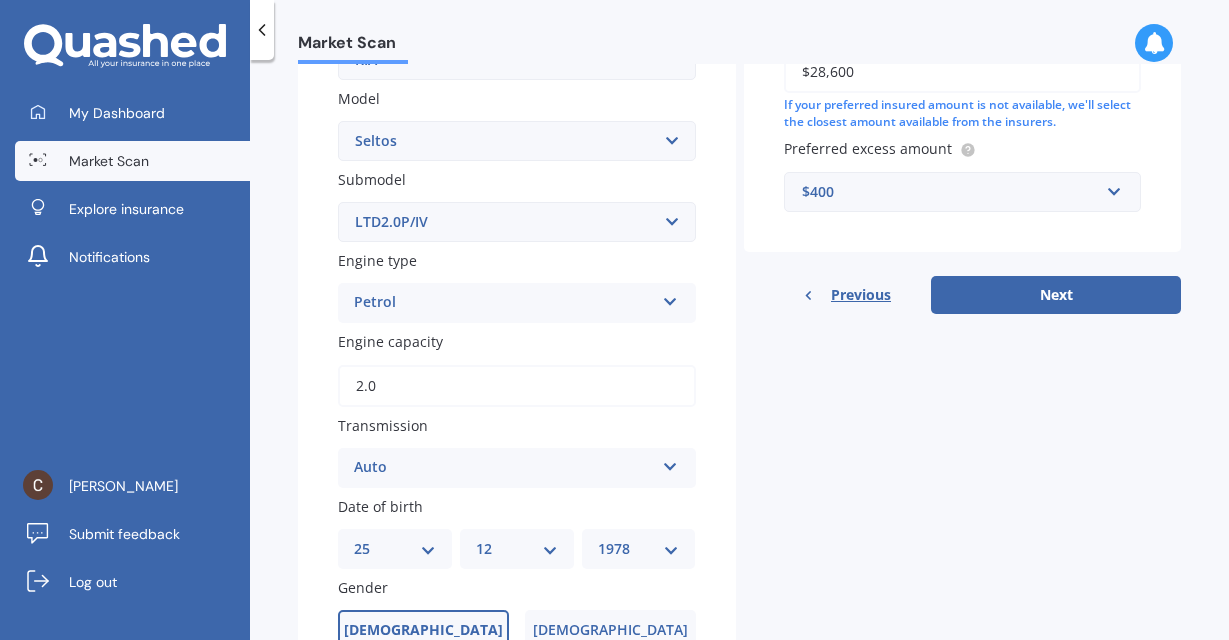 scroll, scrollTop: 441, scrollLeft: 0, axis: vertical 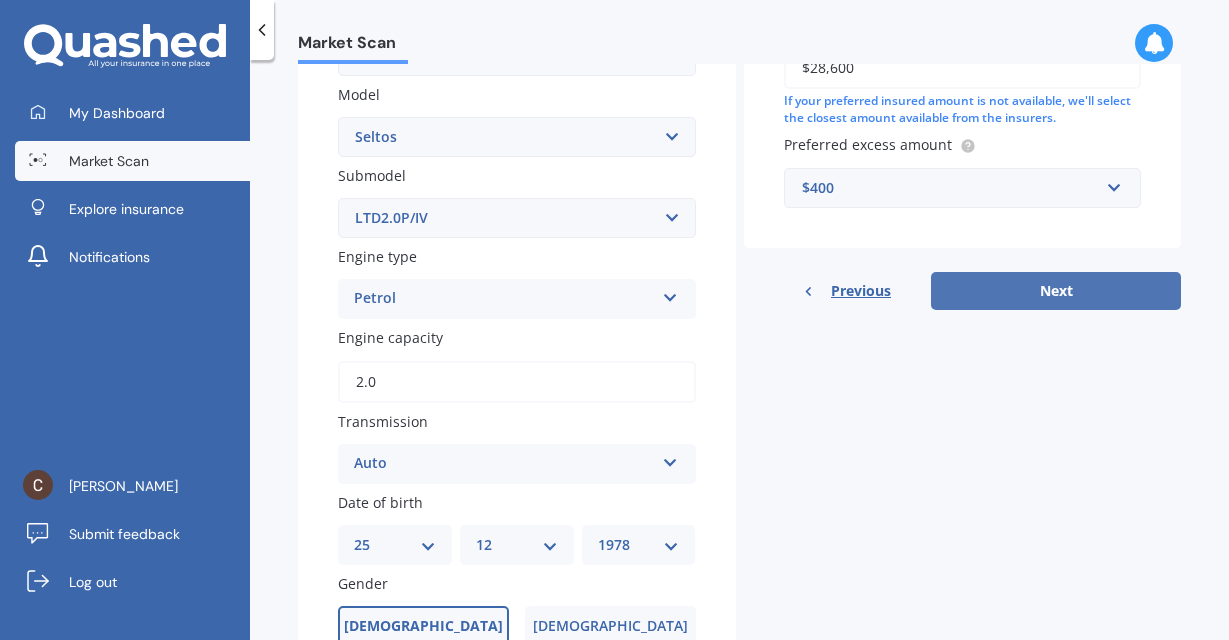 click on "Next" at bounding box center (1056, 291) 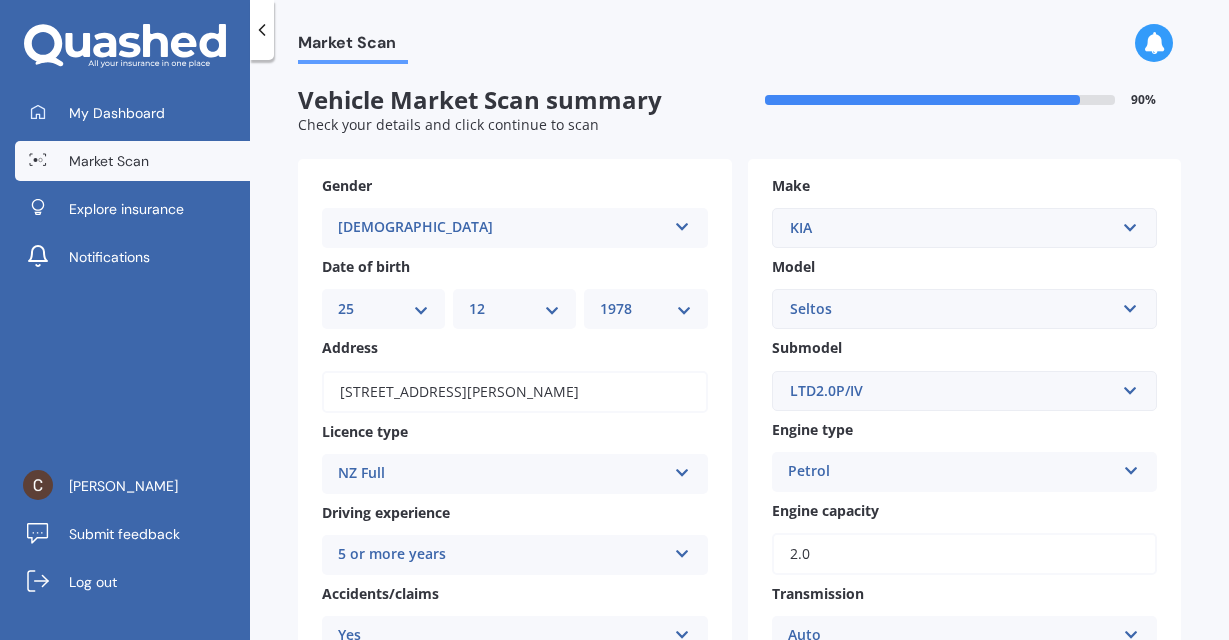 scroll, scrollTop: 0, scrollLeft: 0, axis: both 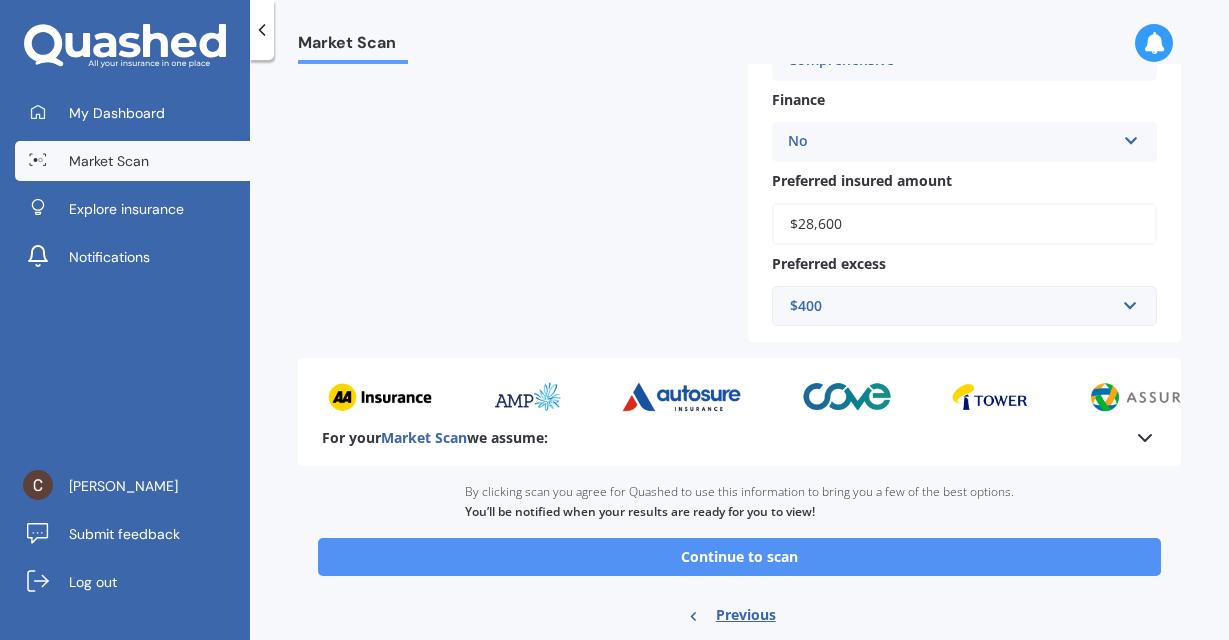 click on "Continue to scan" at bounding box center [739, 557] 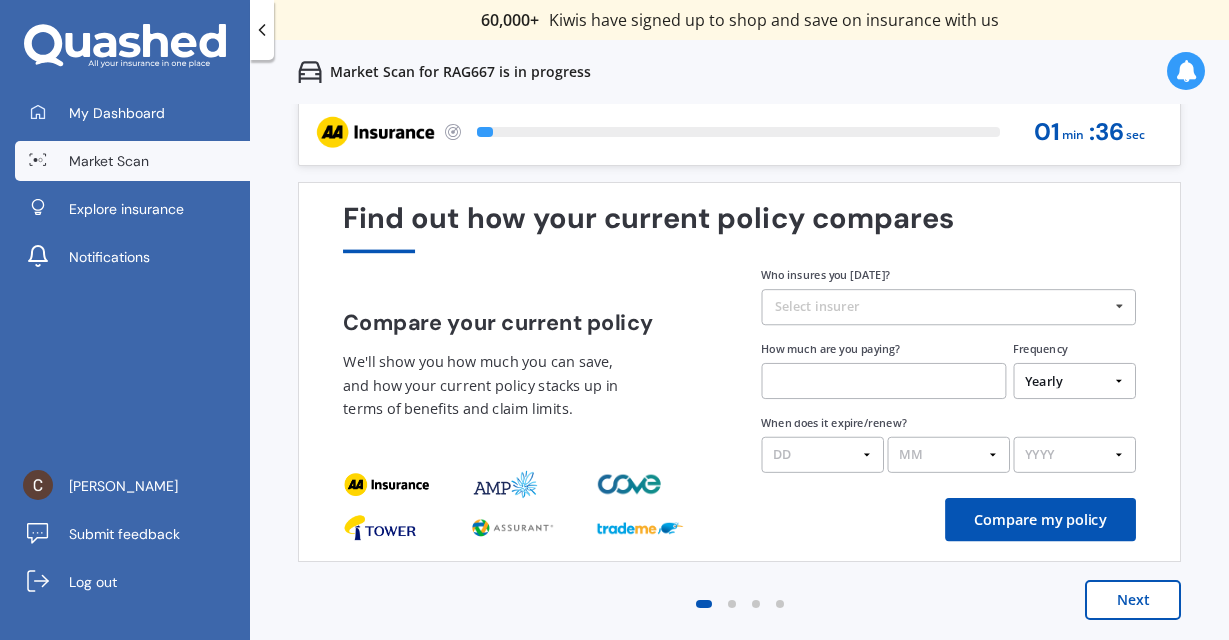 scroll, scrollTop: 0, scrollLeft: 0, axis: both 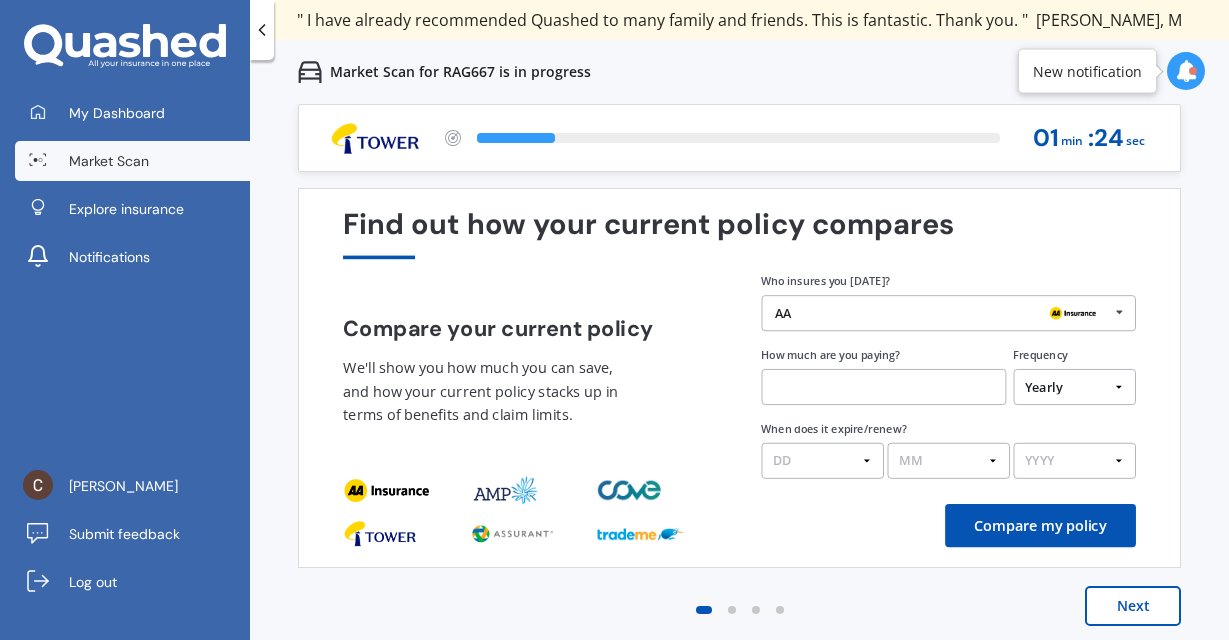 click on "Next" at bounding box center [1133, 606] 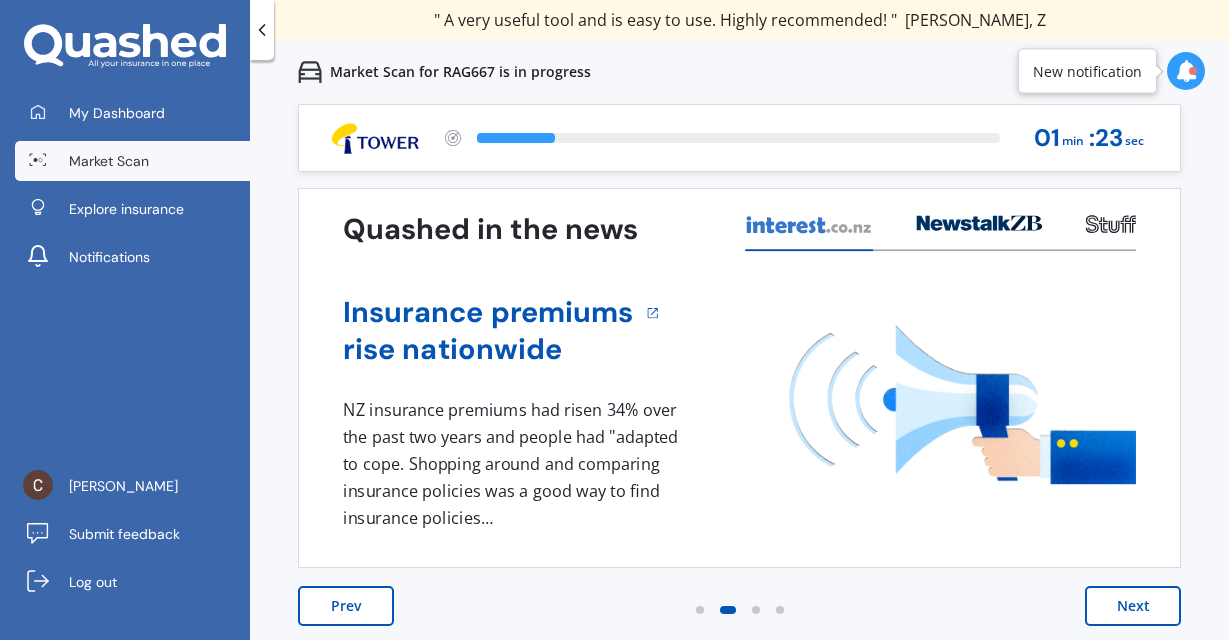 click on "Next" at bounding box center (1133, 606) 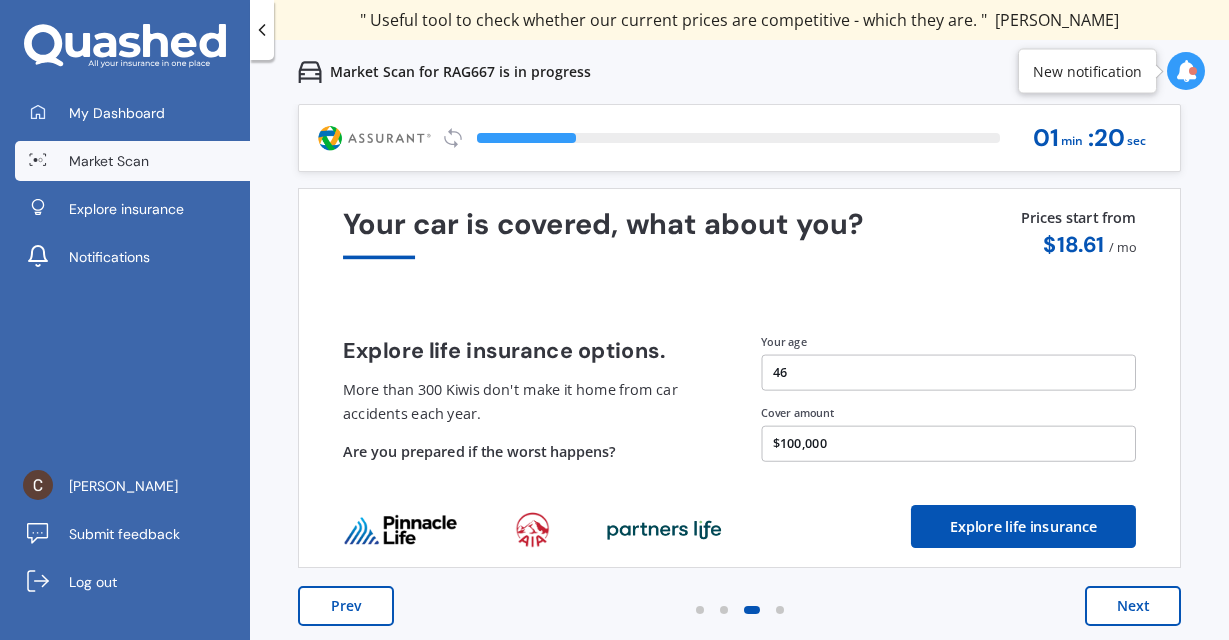 click on "Next" at bounding box center (1133, 606) 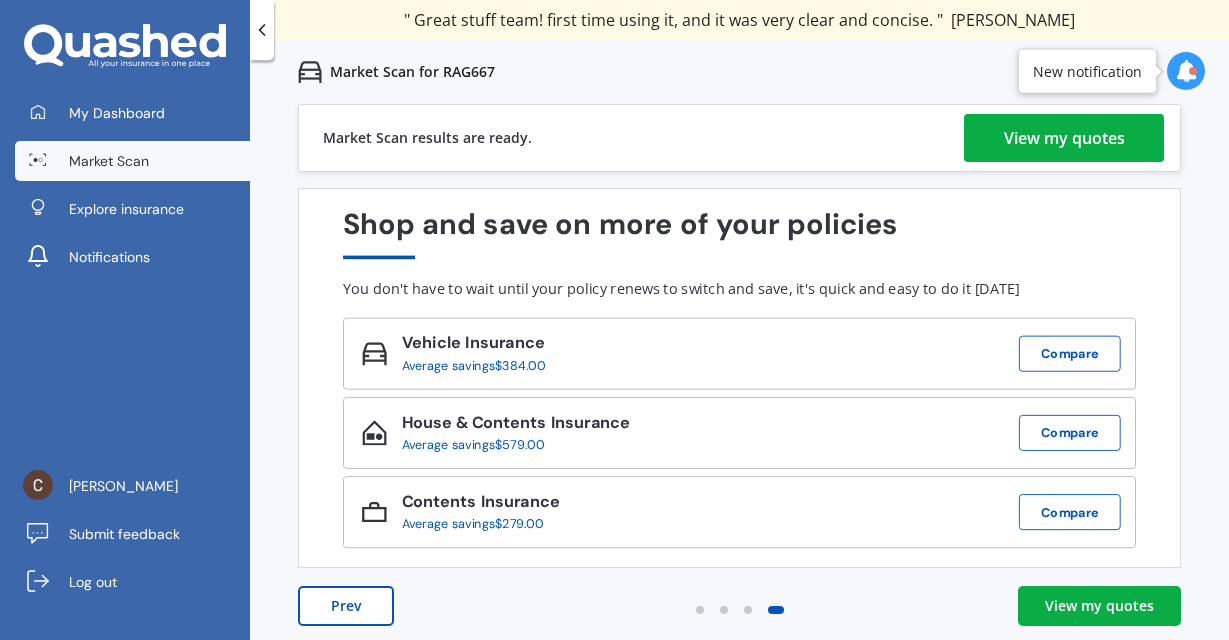 click on "View my quotes" at bounding box center [1064, 138] 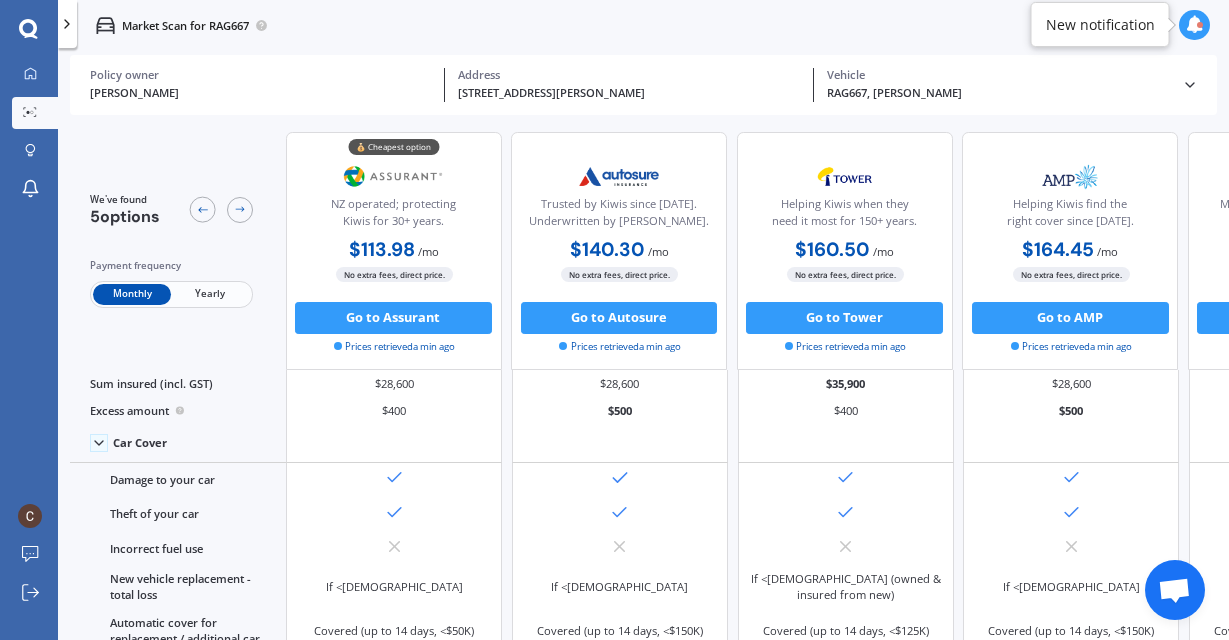 click on "Yearly" at bounding box center [210, 294] 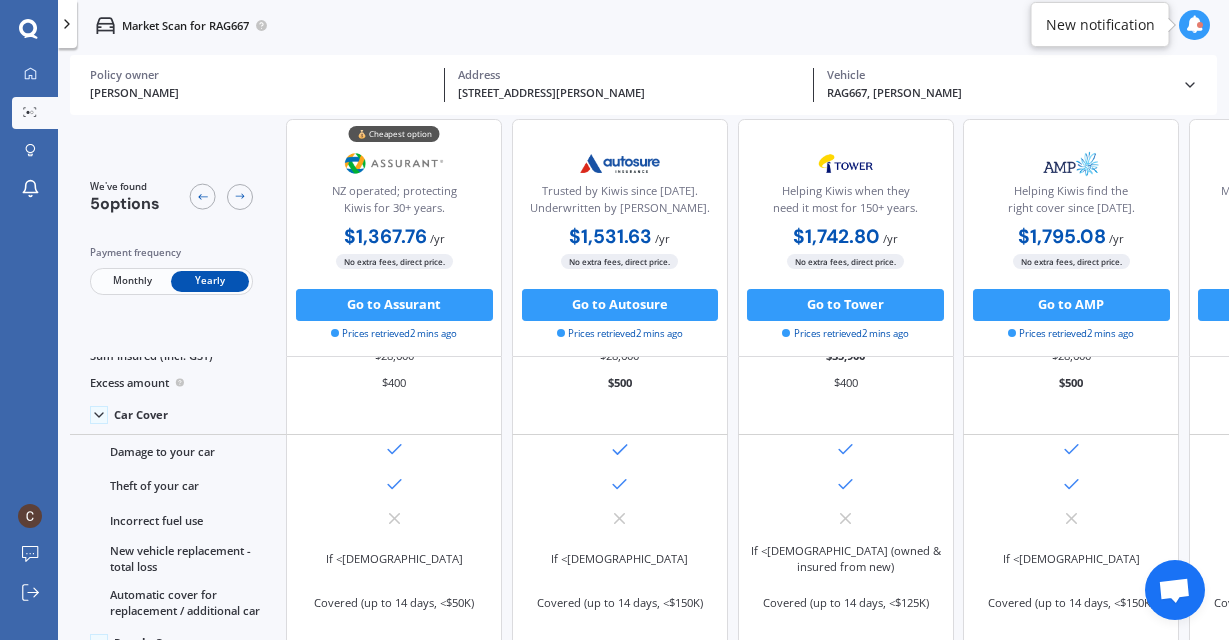 scroll, scrollTop: 0, scrollLeft: 0, axis: both 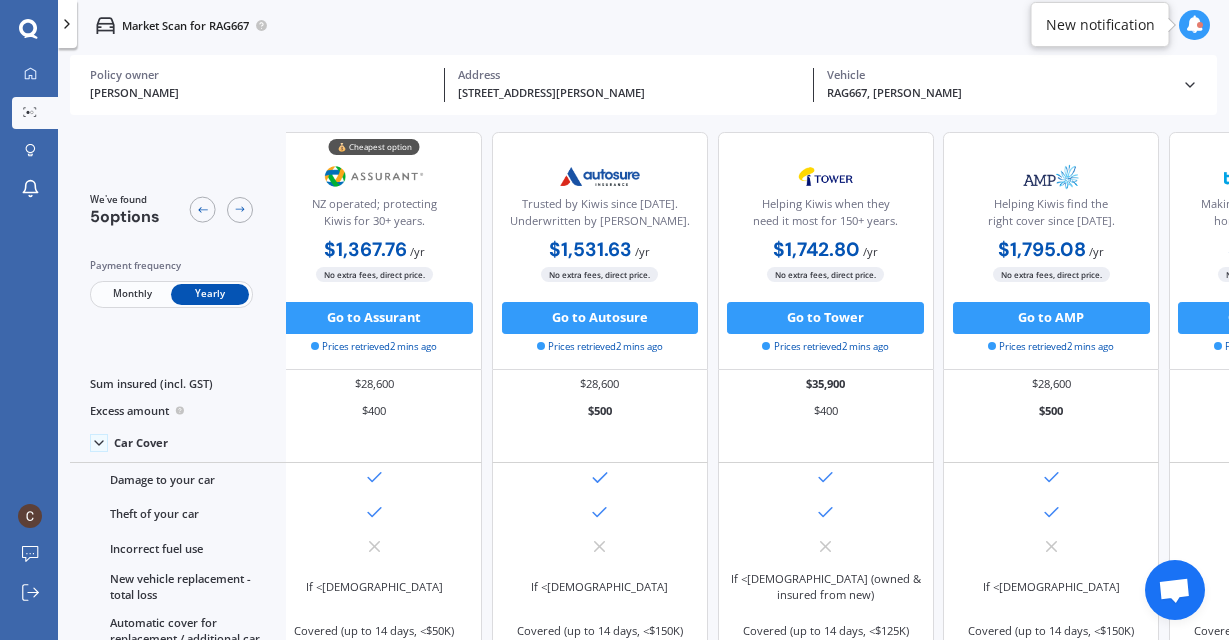 click 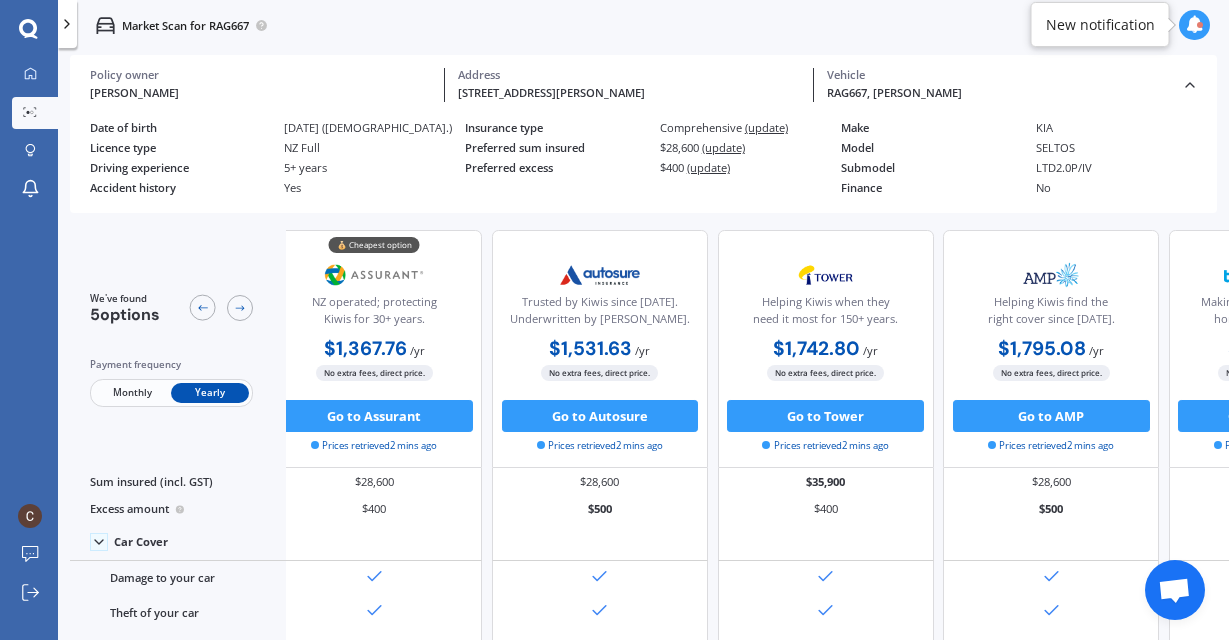click on "LTD2.0P/IV" at bounding box center (1127, 167) 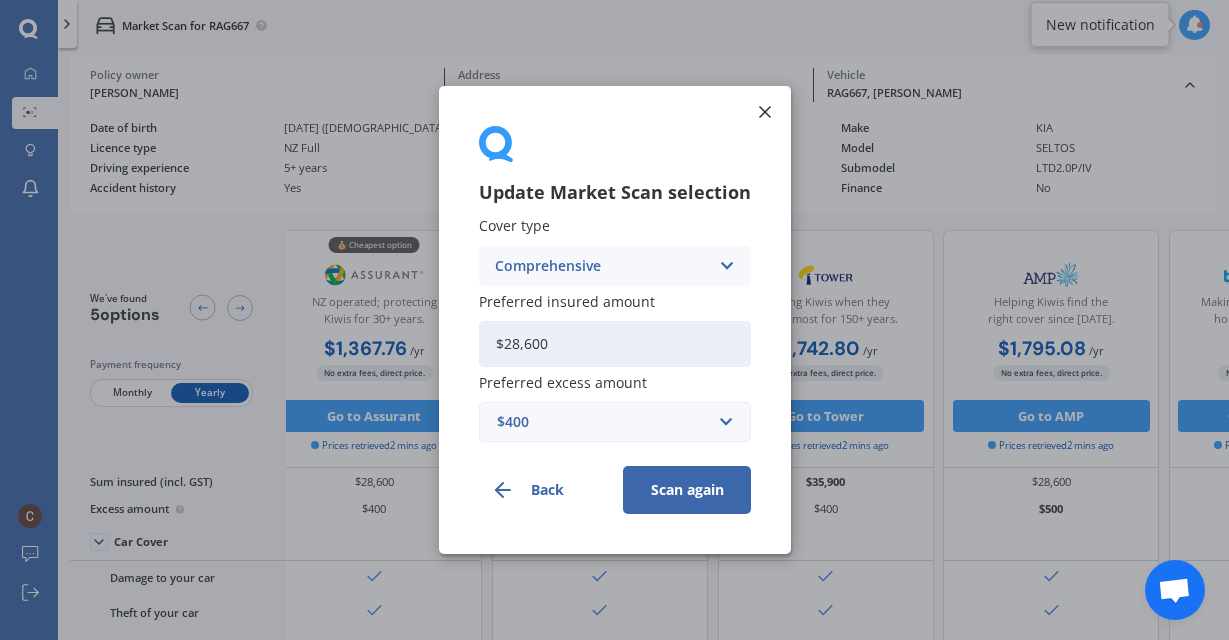 click on "$400 $100 $400 $500 $750 $1,000 $1,500 $2,000" at bounding box center [615, 422] 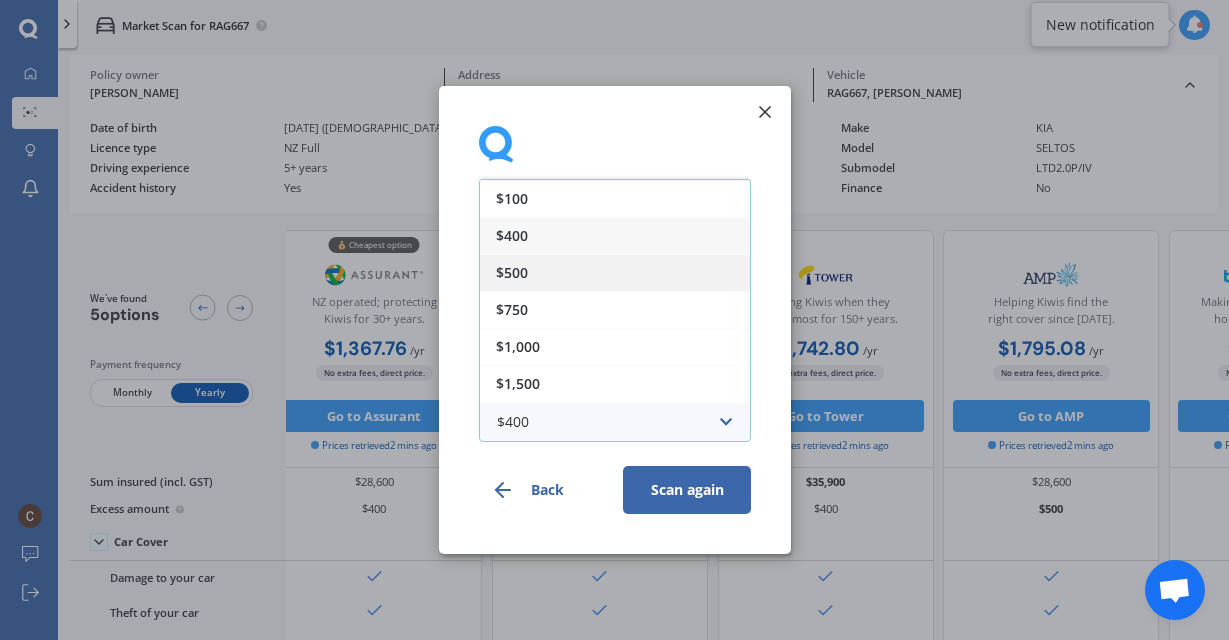 click on "$500" at bounding box center [615, 272] 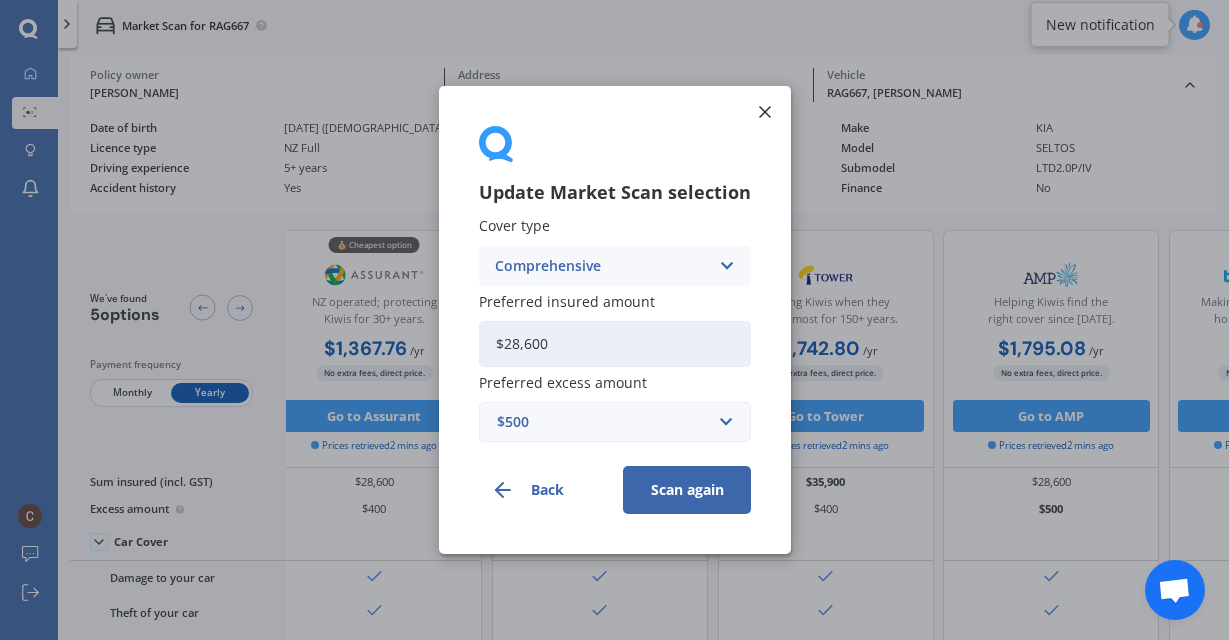 click on "Scan again" at bounding box center [687, 490] 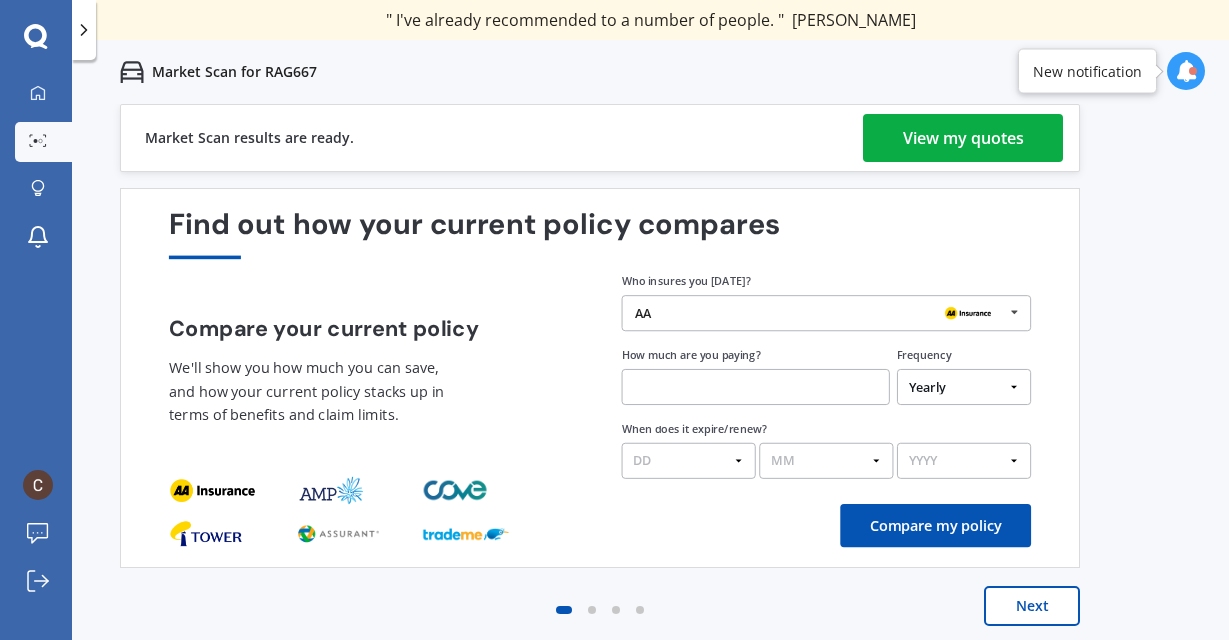 click on "View my quotes" at bounding box center (963, 138) 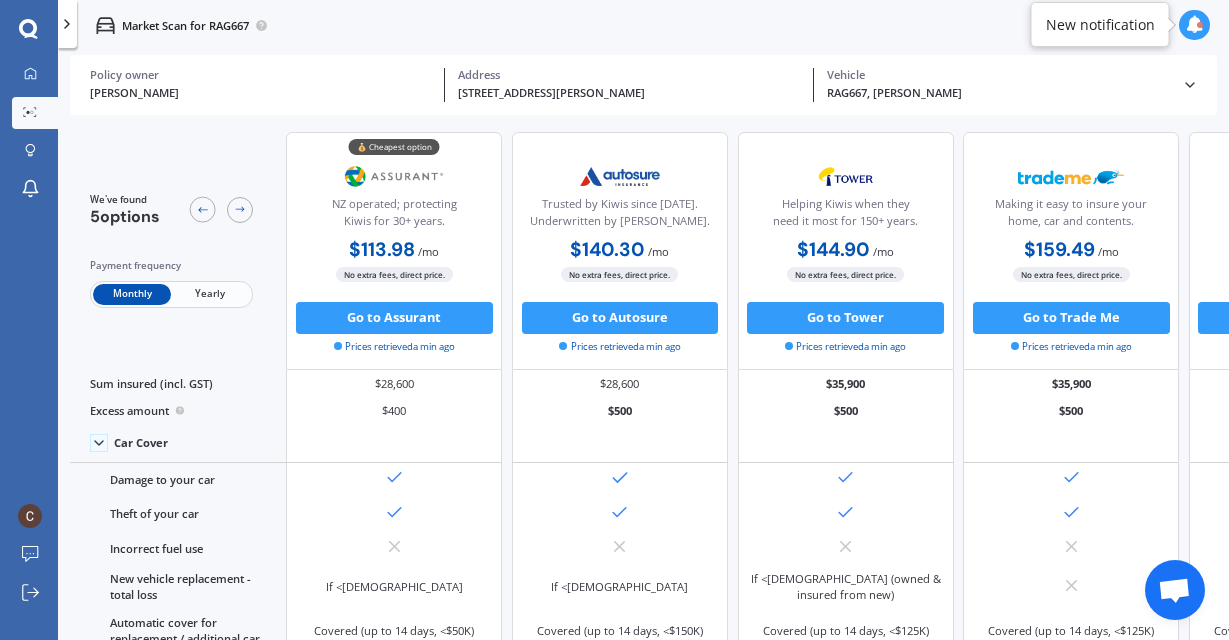 click on "Yearly" at bounding box center [210, 294] 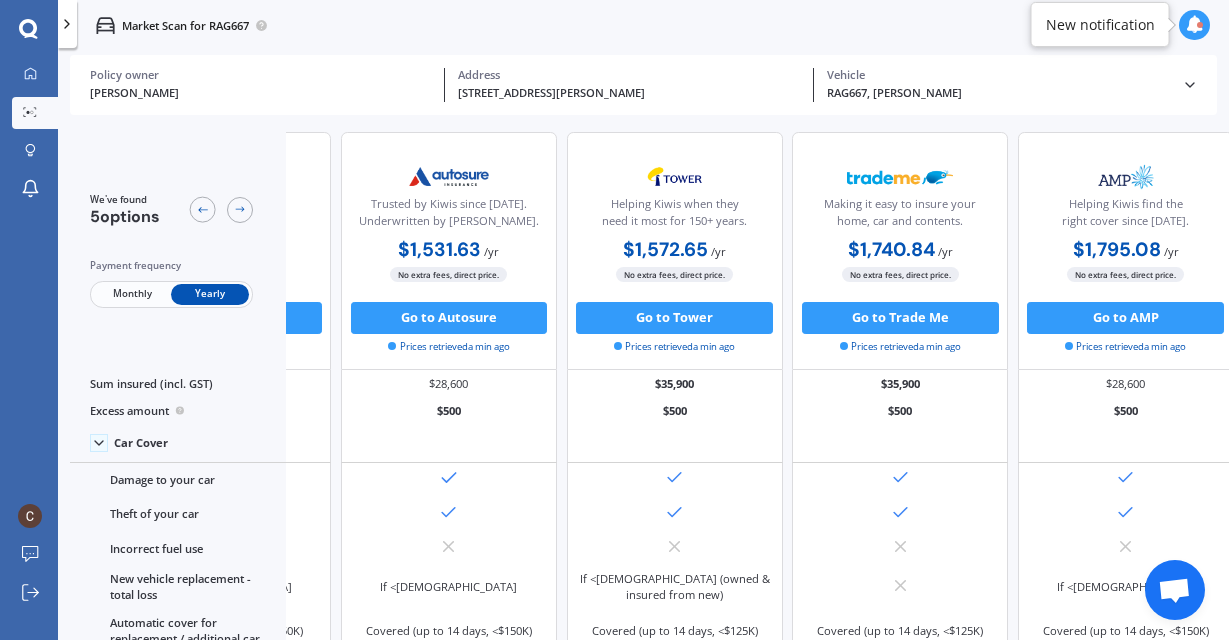 scroll, scrollTop: 0, scrollLeft: 0, axis: both 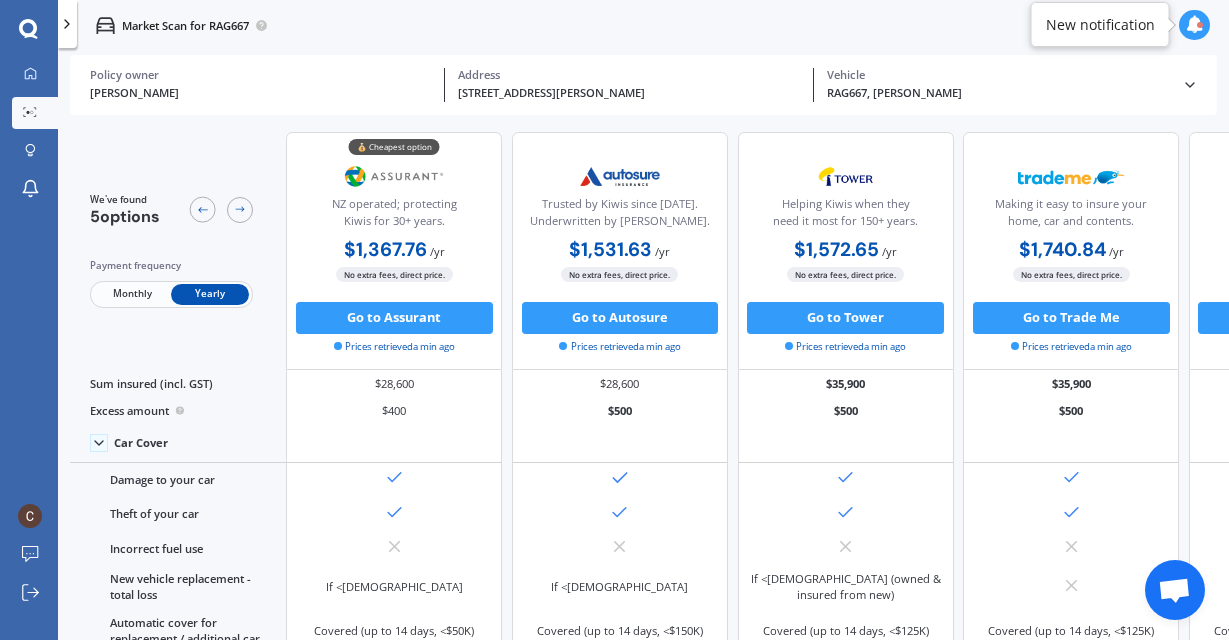 click on "RAG667, [PERSON_NAME]" at bounding box center [998, 93] 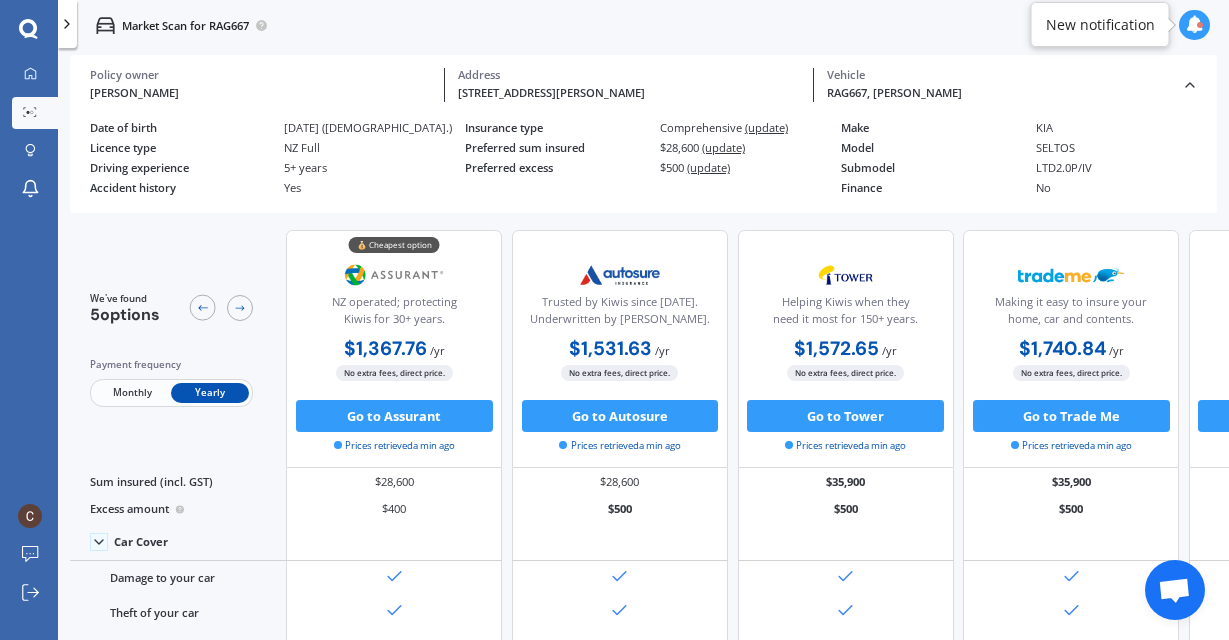 click on "RAG667, [PERSON_NAME]" at bounding box center (998, 93) 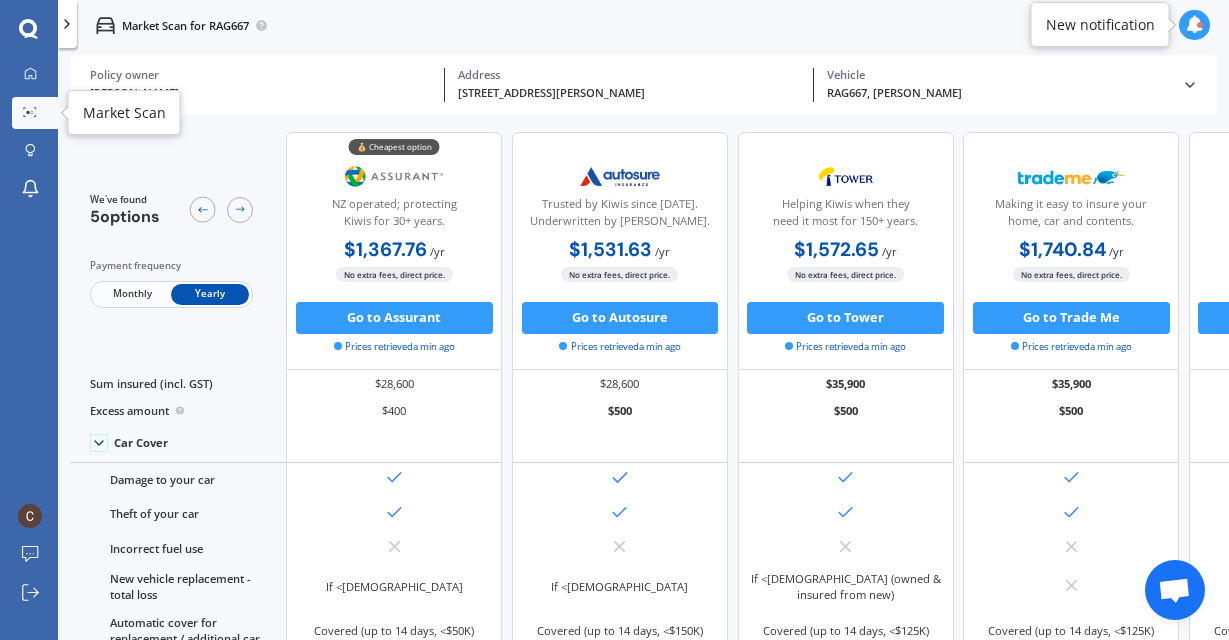 click 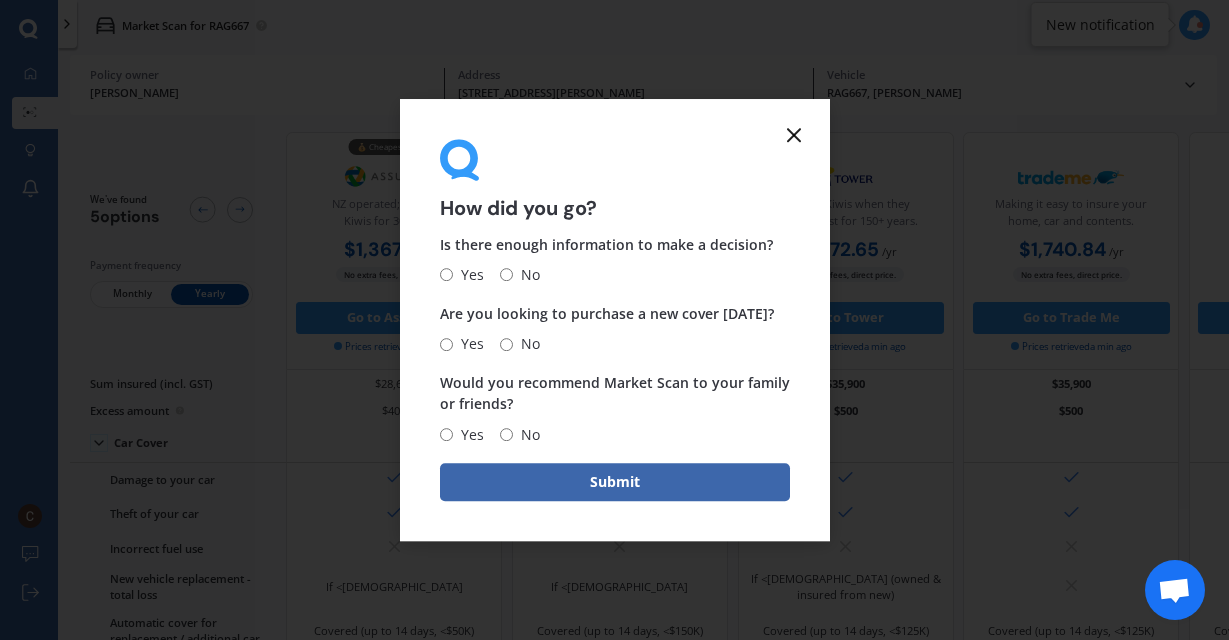 click on "Yes" at bounding box center (446, 275) 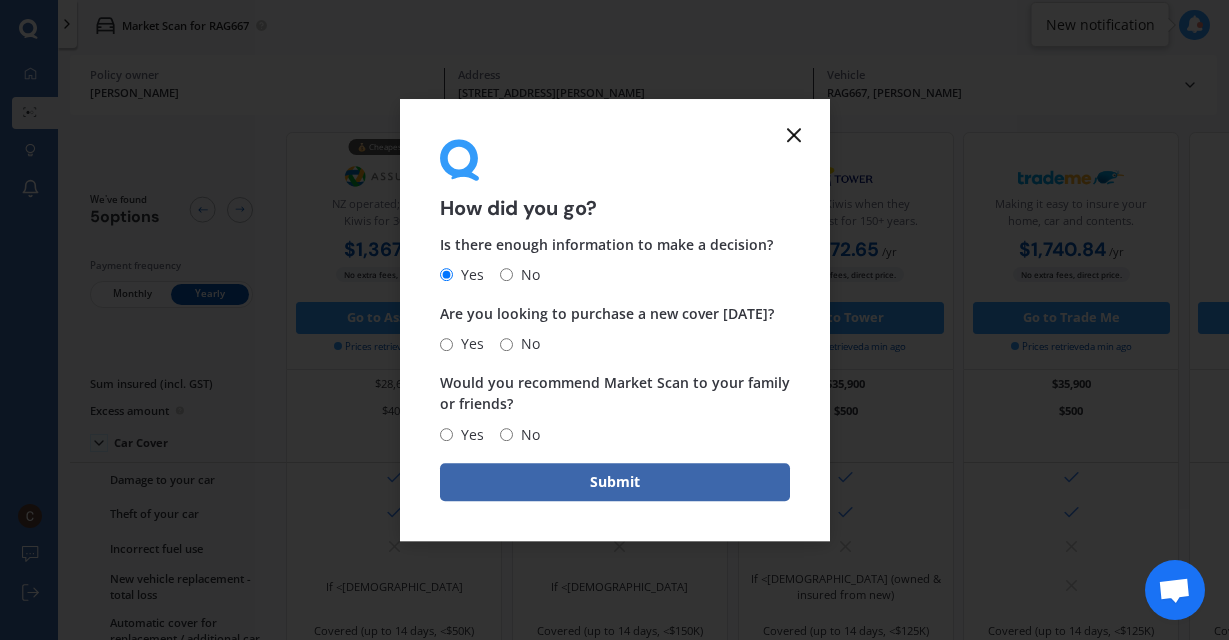 click on "Are you looking to purchase a new cover [DATE]? Yes No" at bounding box center [615, 329] 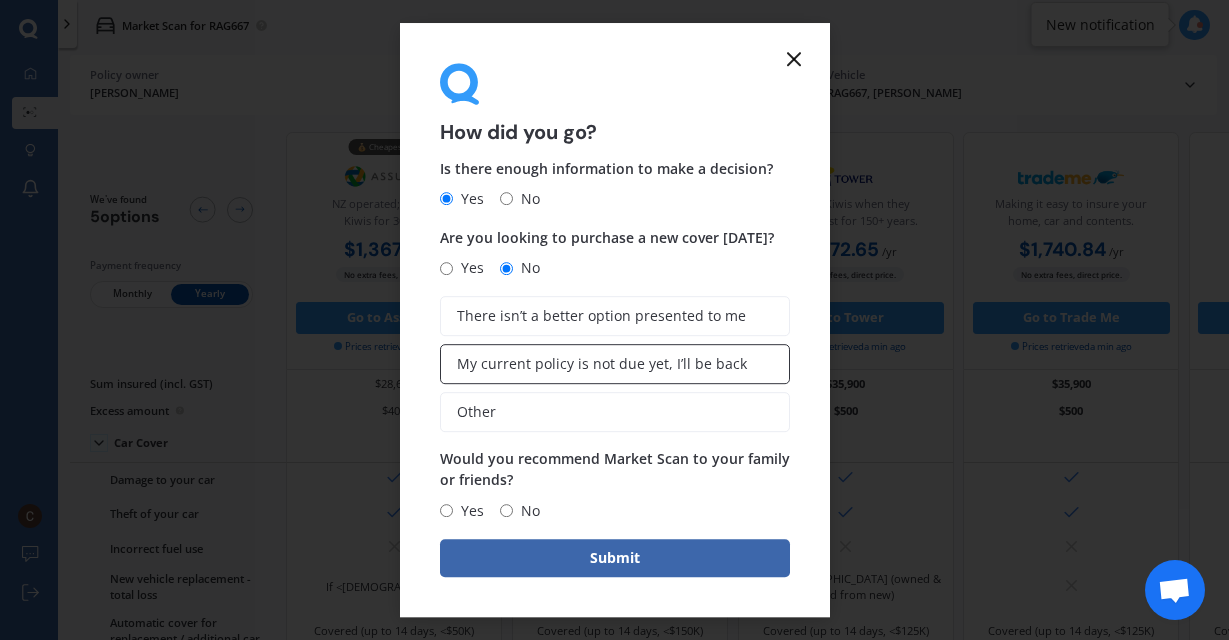 click on "My current policy is not due yet, I’ll be back" at bounding box center (602, 364) 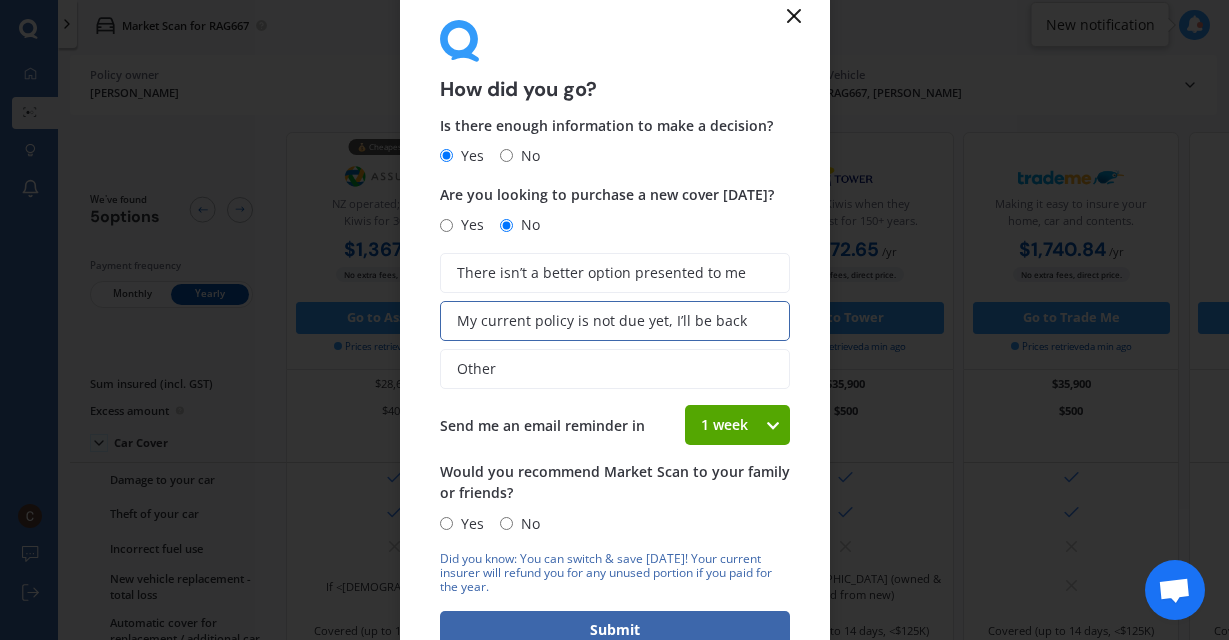 click on "Yes" at bounding box center (446, 523) 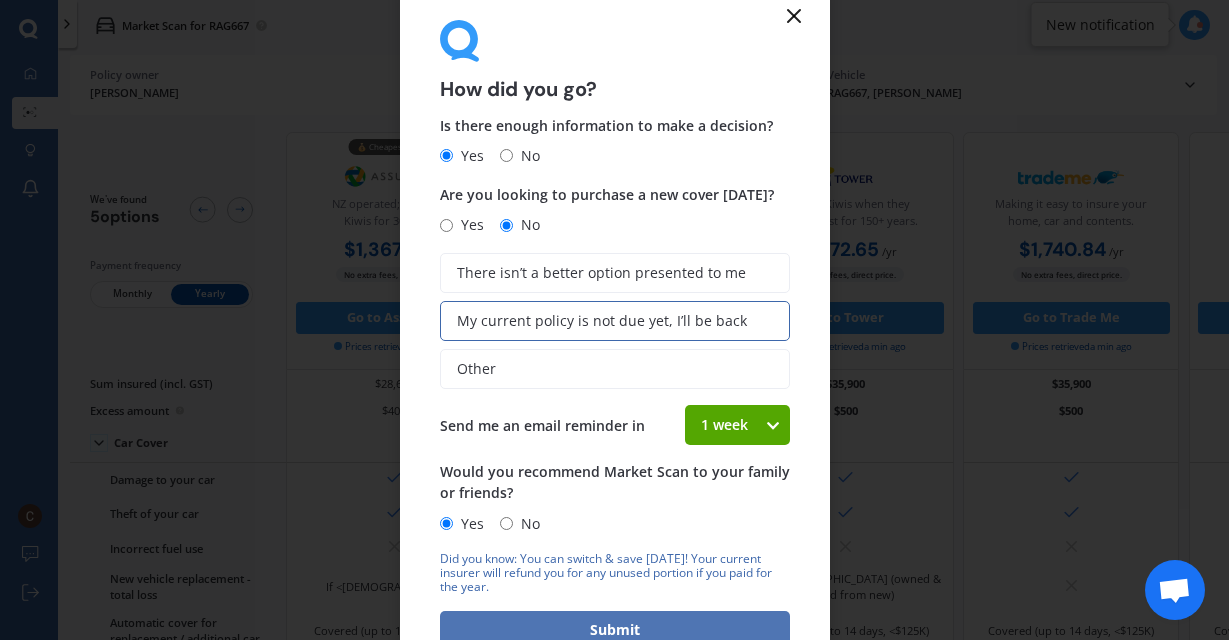 click on "Submit" at bounding box center (615, 630) 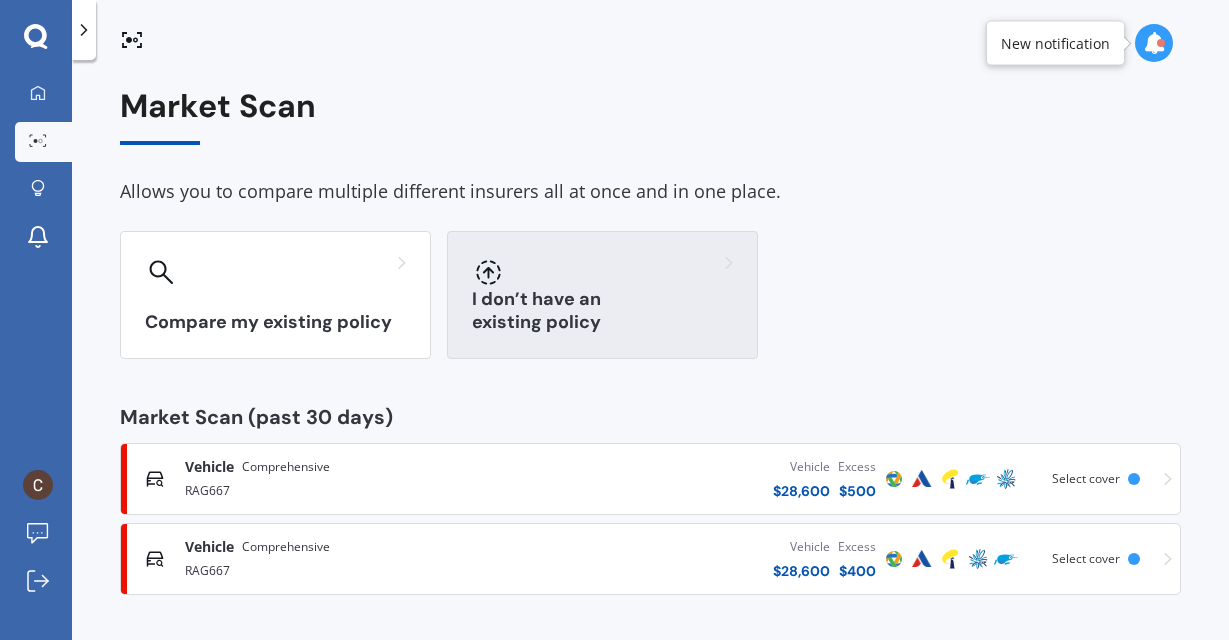 click on "I don’t have an existing policy" at bounding box center (602, 295) 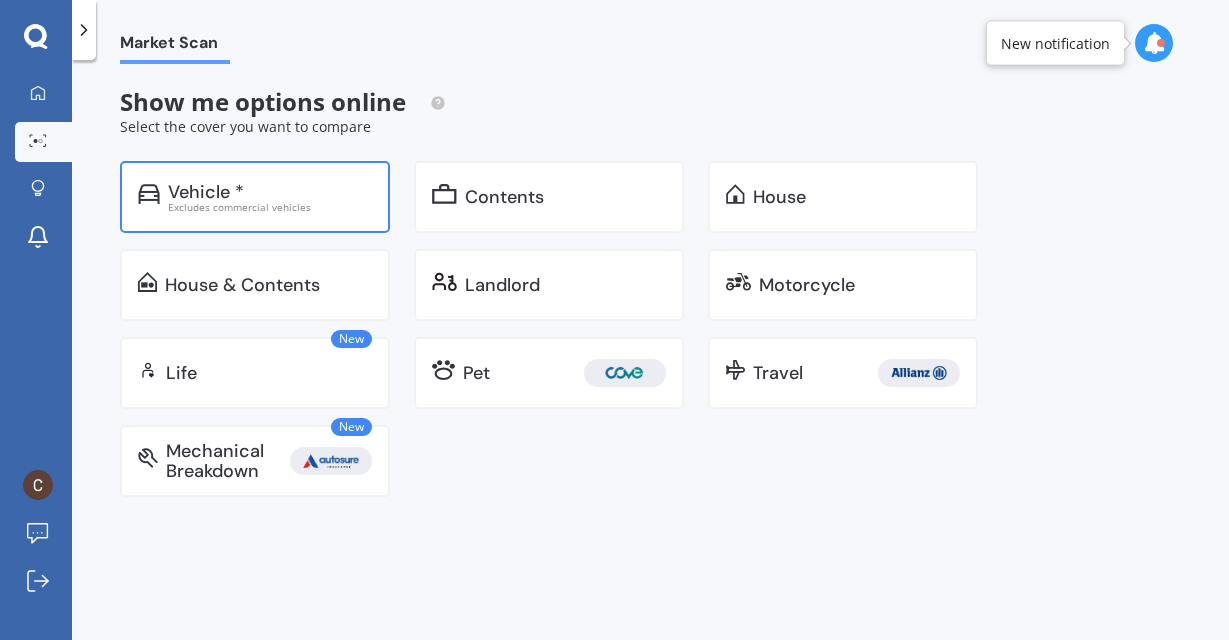 click on "Vehicle * Excludes commercial vehicles" at bounding box center (255, 197) 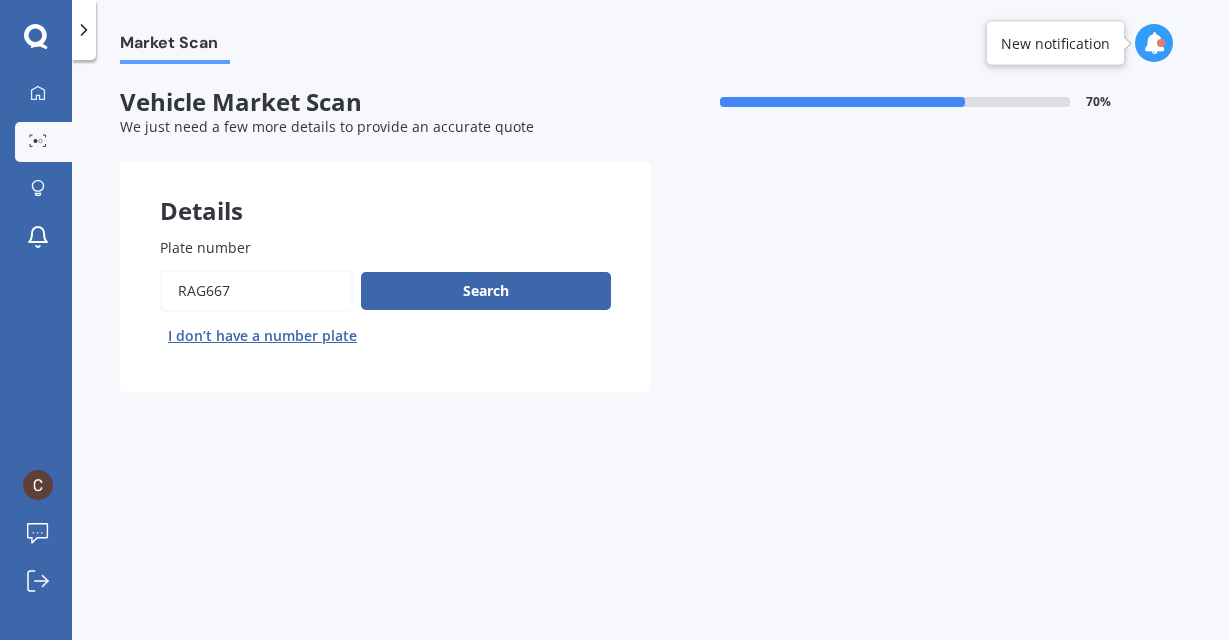 click on "Plate number" at bounding box center (256, 291) 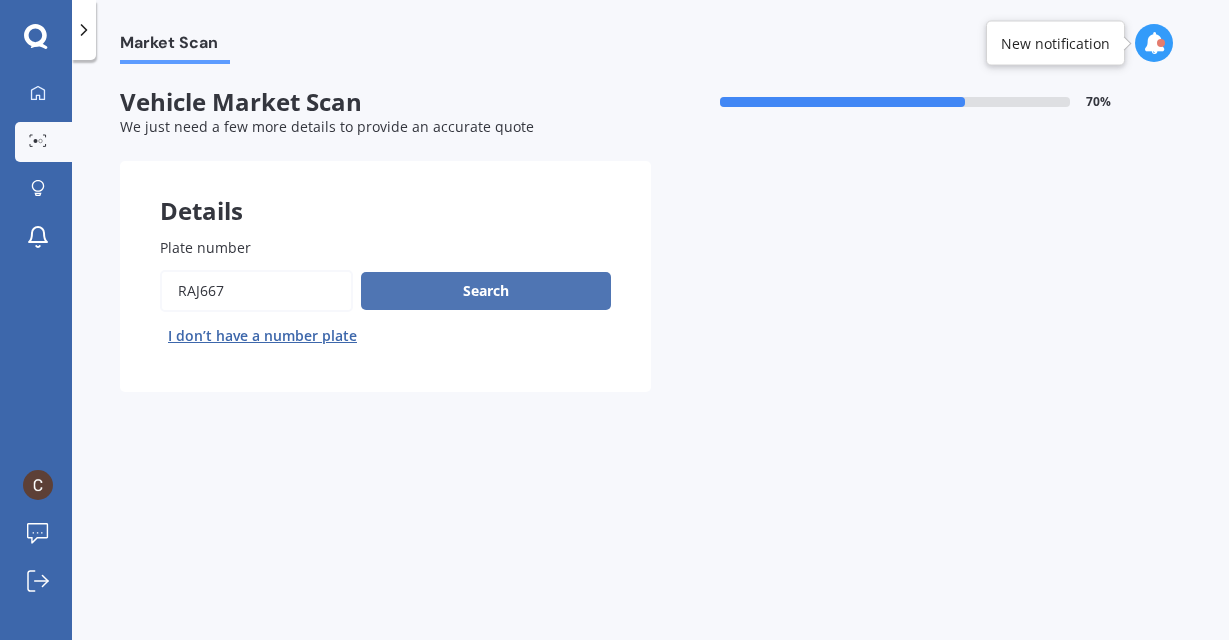 type on "RAJ667" 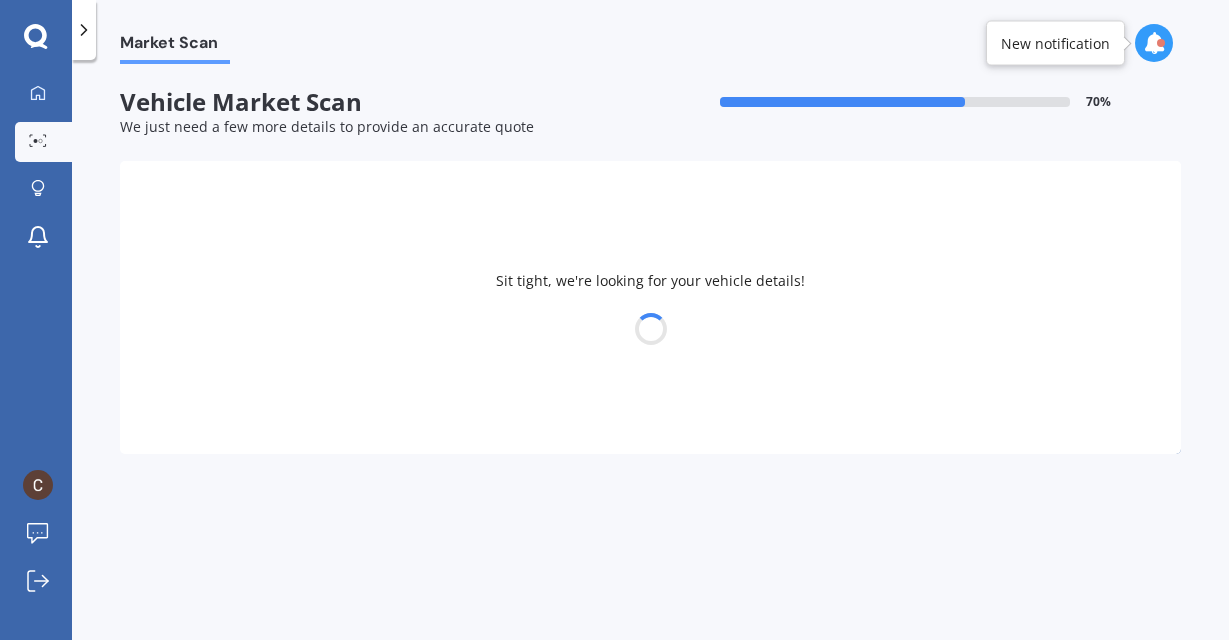 select on "KIA" 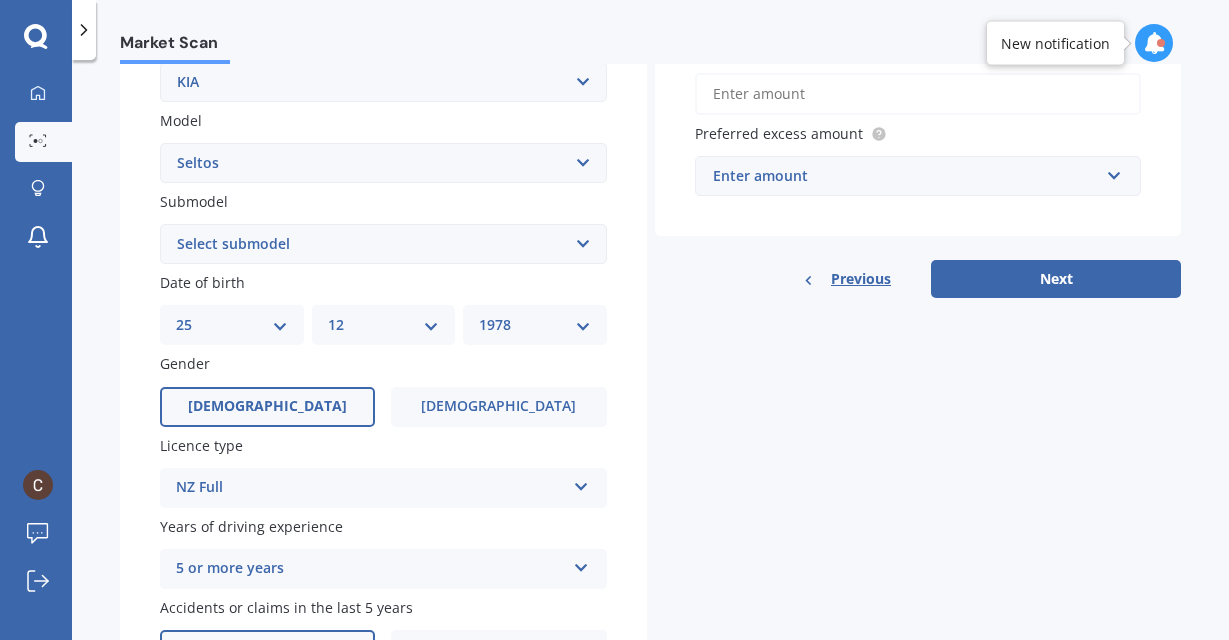 scroll, scrollTop: 416, scrollLeft: 0, axis: vertical 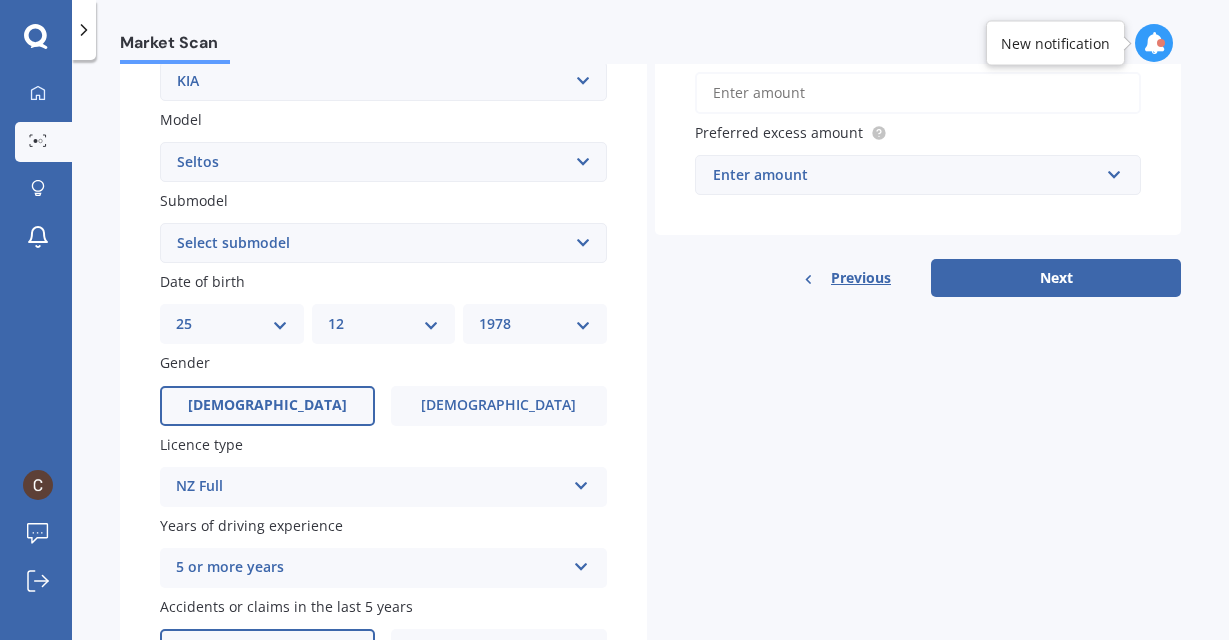 click on "Select submodel EX petrol 4WD Ltd petrol 4WD Ltd petrol turbo LTD2.0P/IV LX petrol 4WD LX Plus 2.0P Station Wagon LX Plus petrol 4WD" at bounding box center [383, 243] 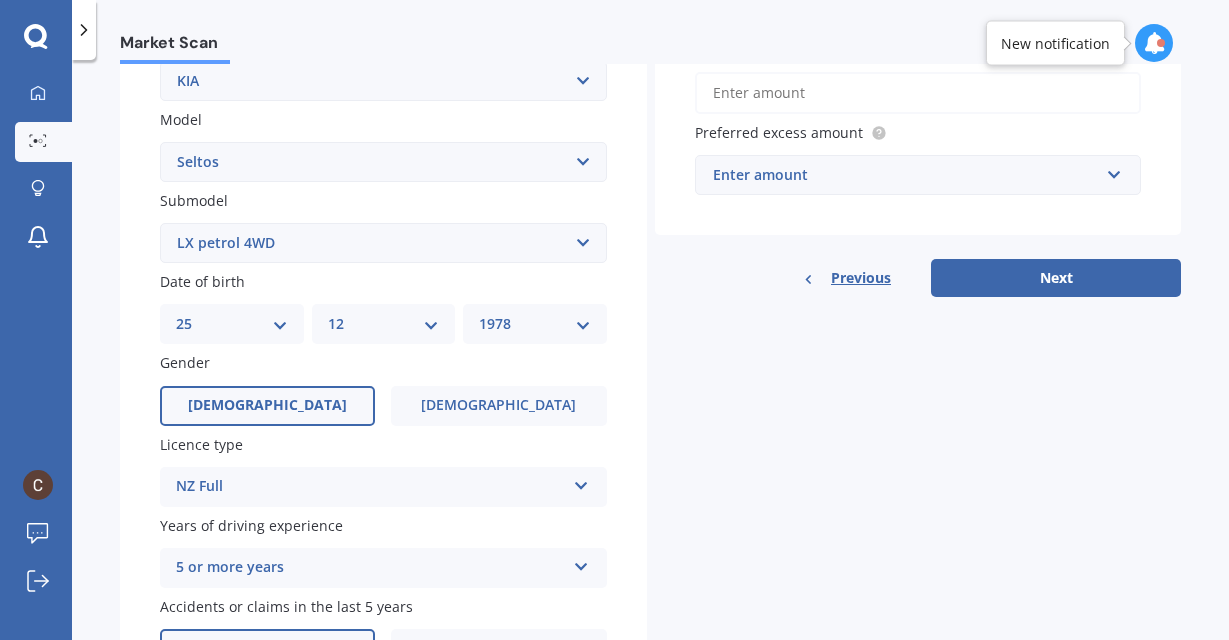 click on "LX petrol 4WD" at bounding box center (0, 0) 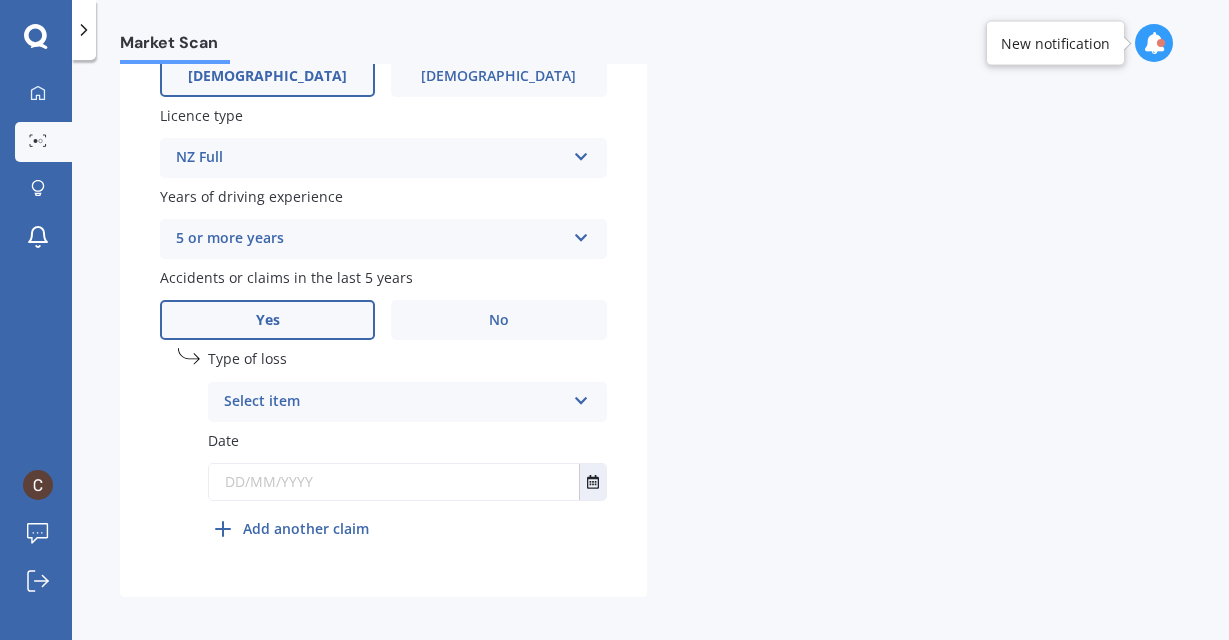 scroll, scrollTop: 756, scrollLeft: 0, axis: vertical 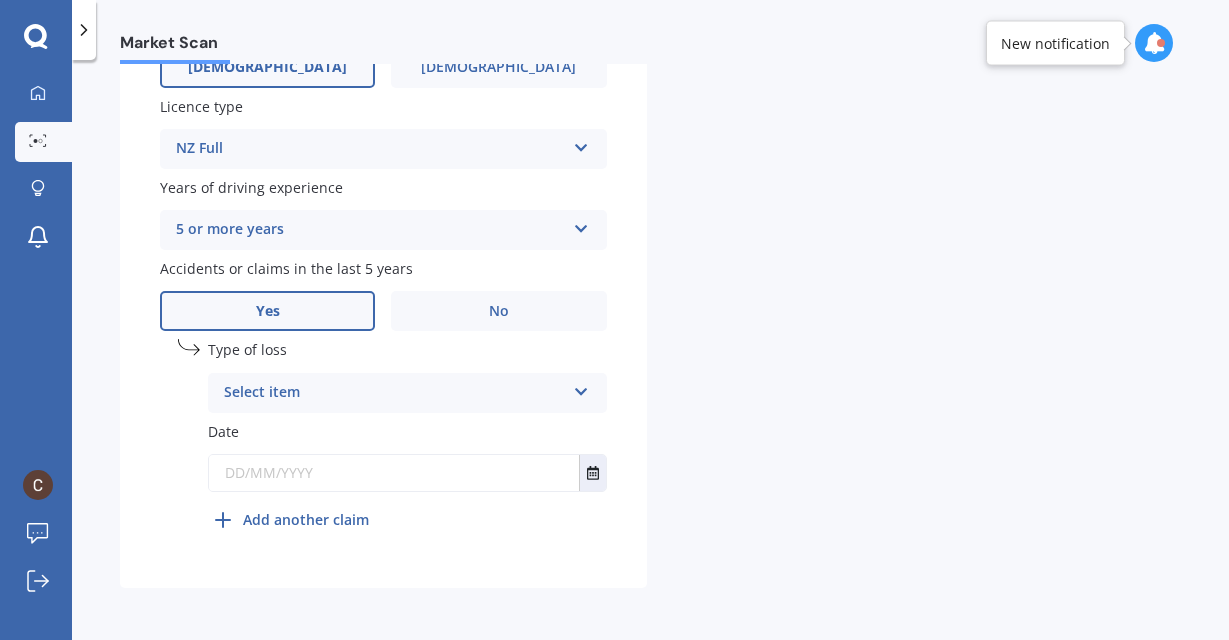 click at bounding box center [581, 388] 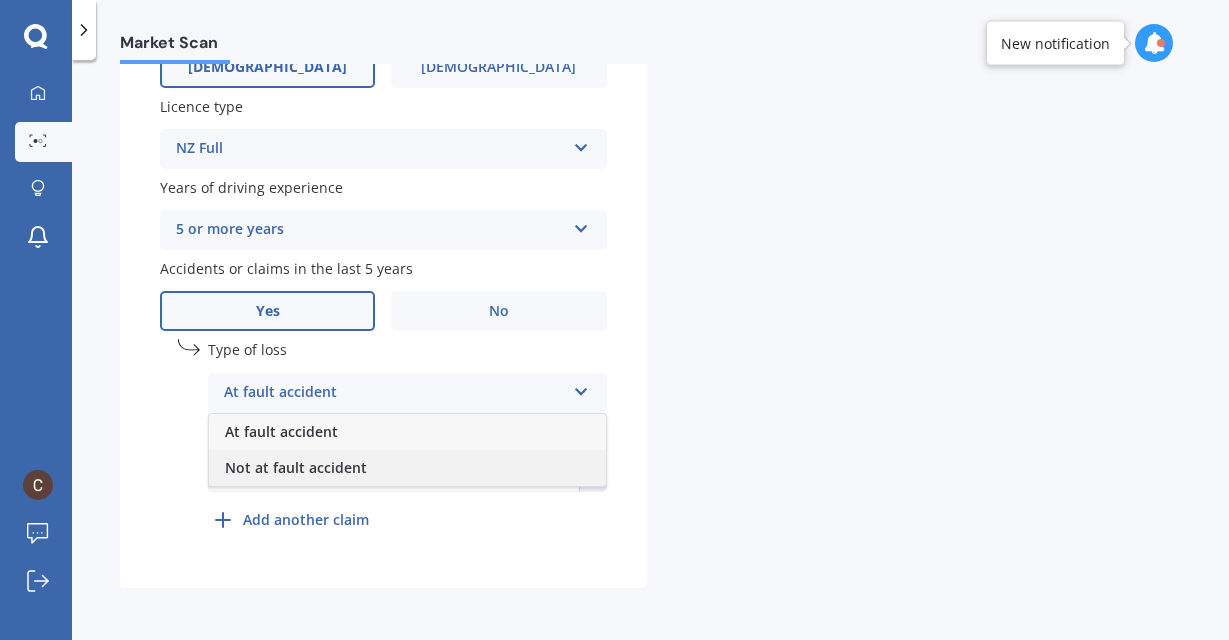 click on "Not at fault accident" at bounding box center (407, 468) 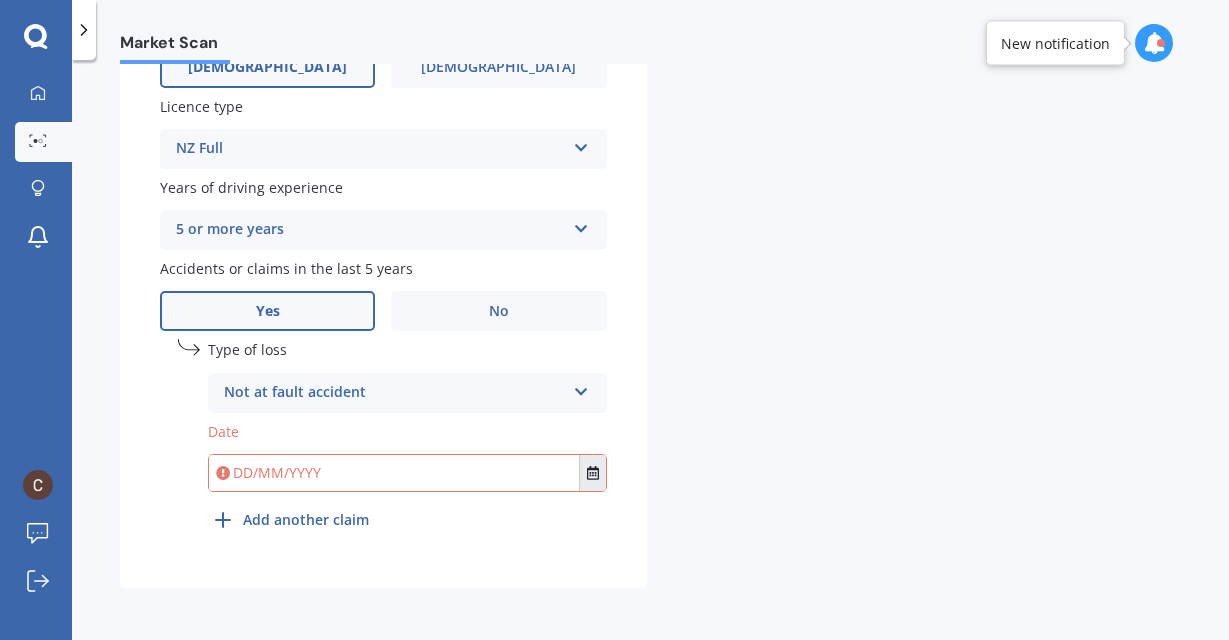 click 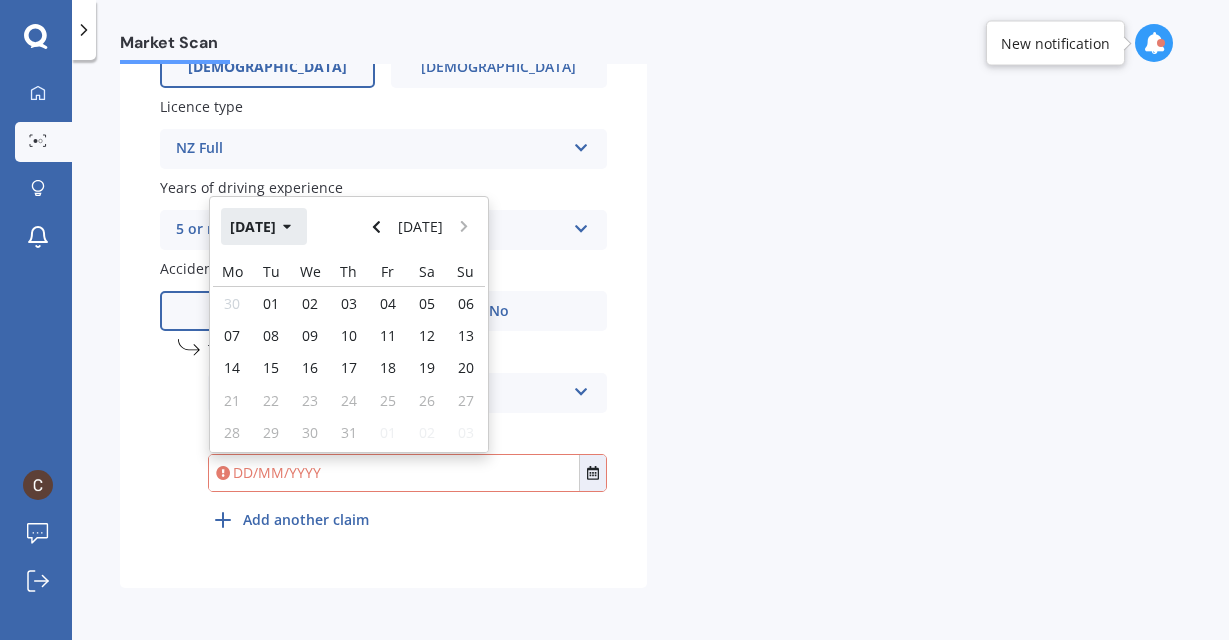 click 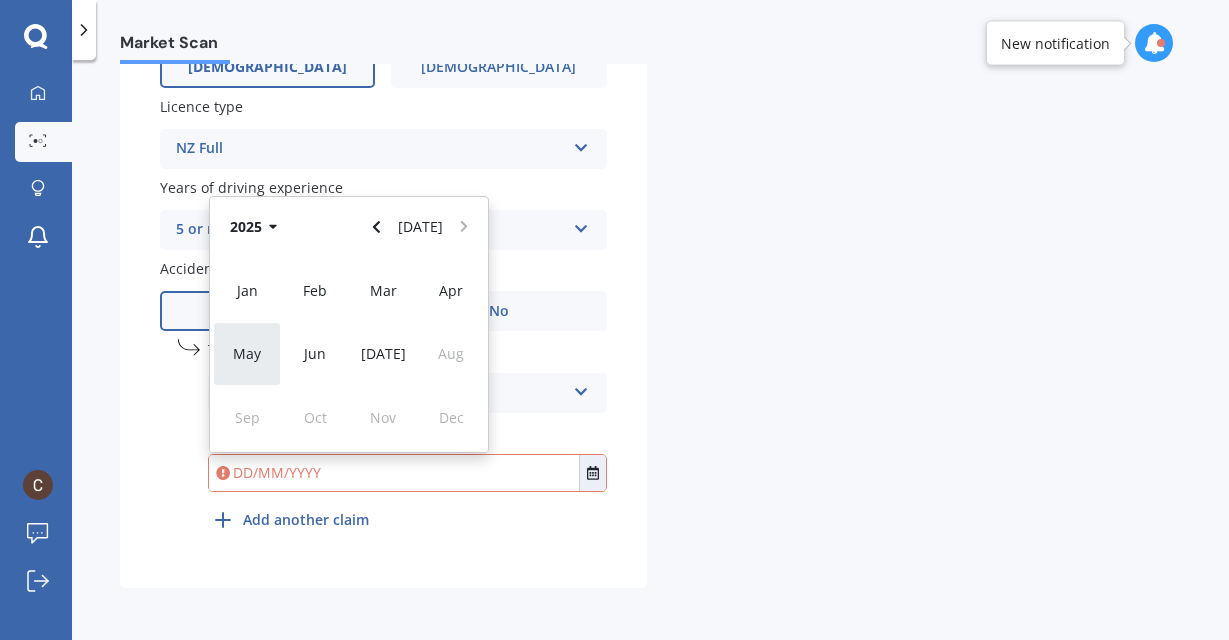 click on "May" at bounding box center [247, 353] 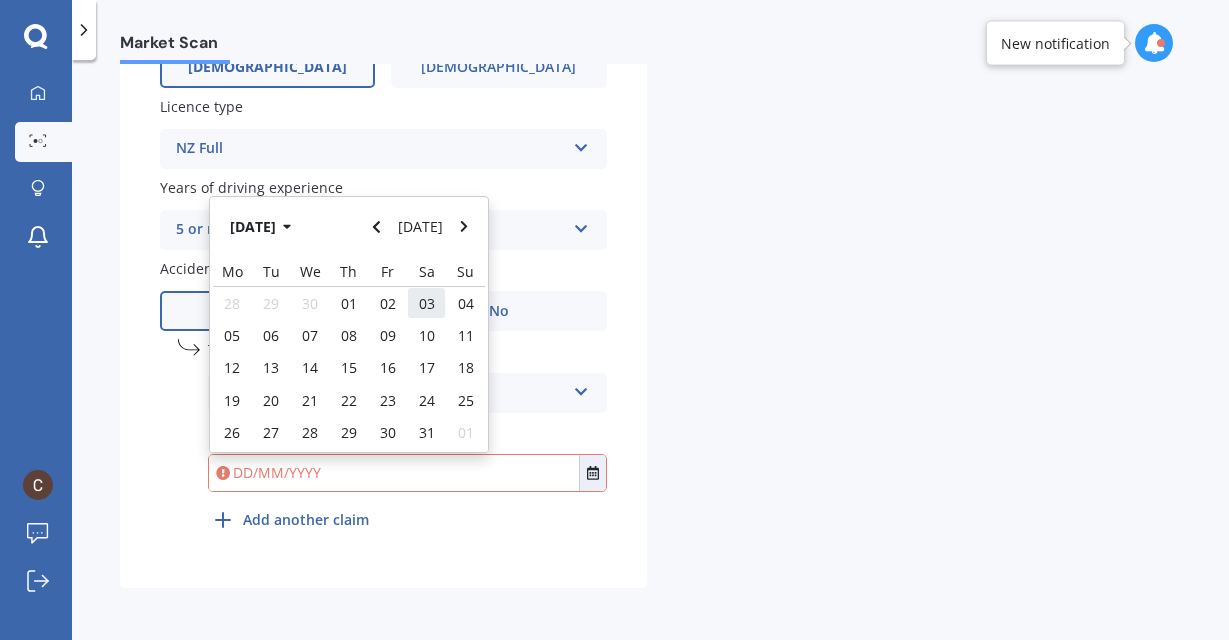 click on "03" at bounding box center [427, 303] 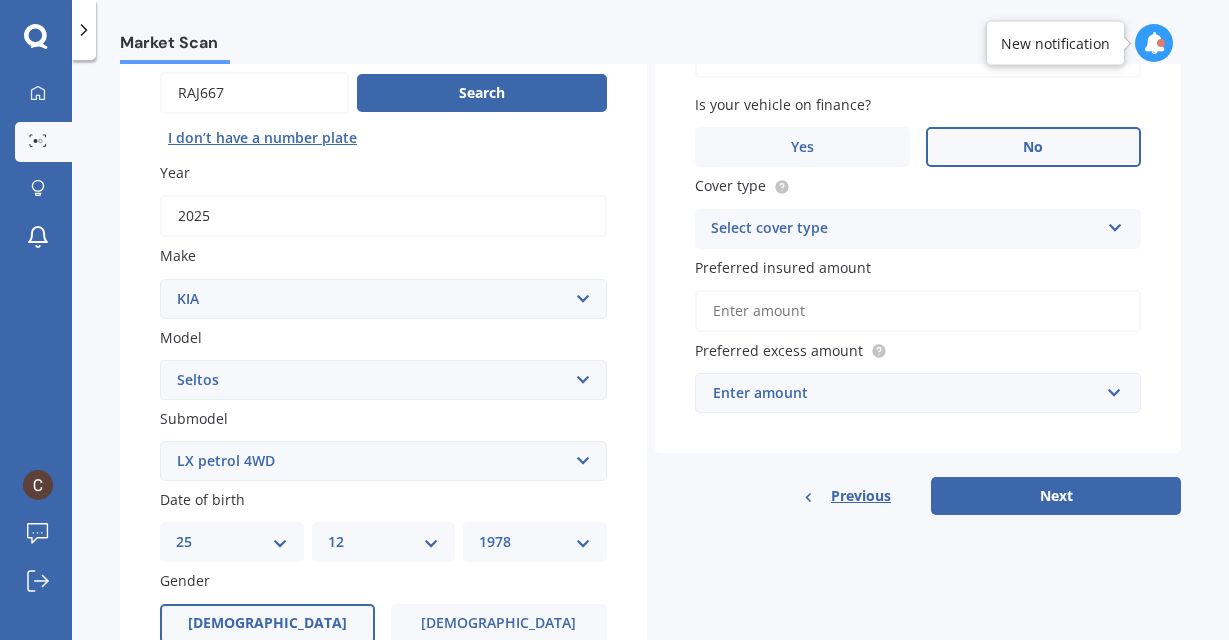 scroll, scrollTop: 200, scrollLeft: 0, axis: vertical 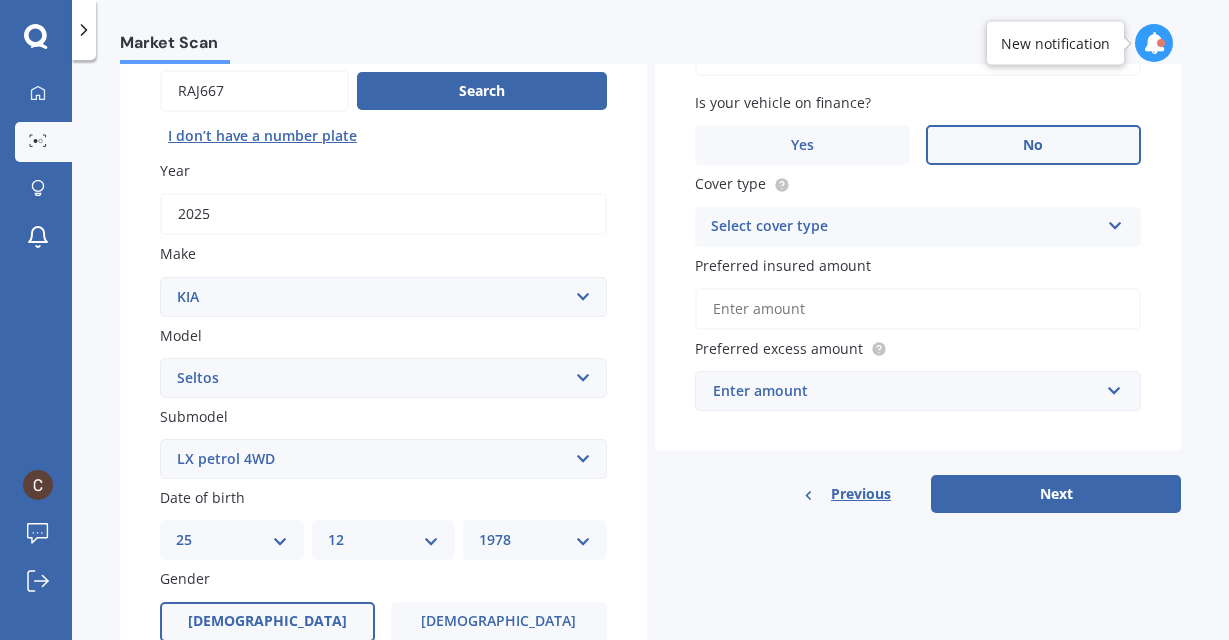 click on "Select cover type Comprehensive Third Party, Fire & Theft Third Party" at bounding box center (918, 227) 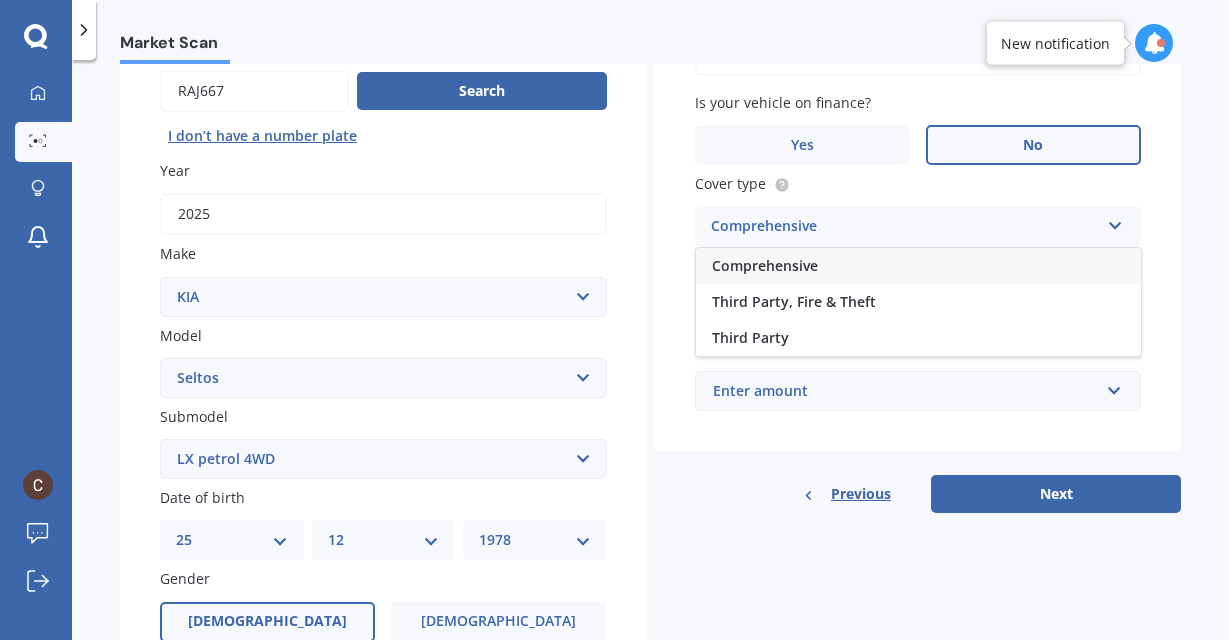 click on "Comprehensive" at bounding box center [918, 266] 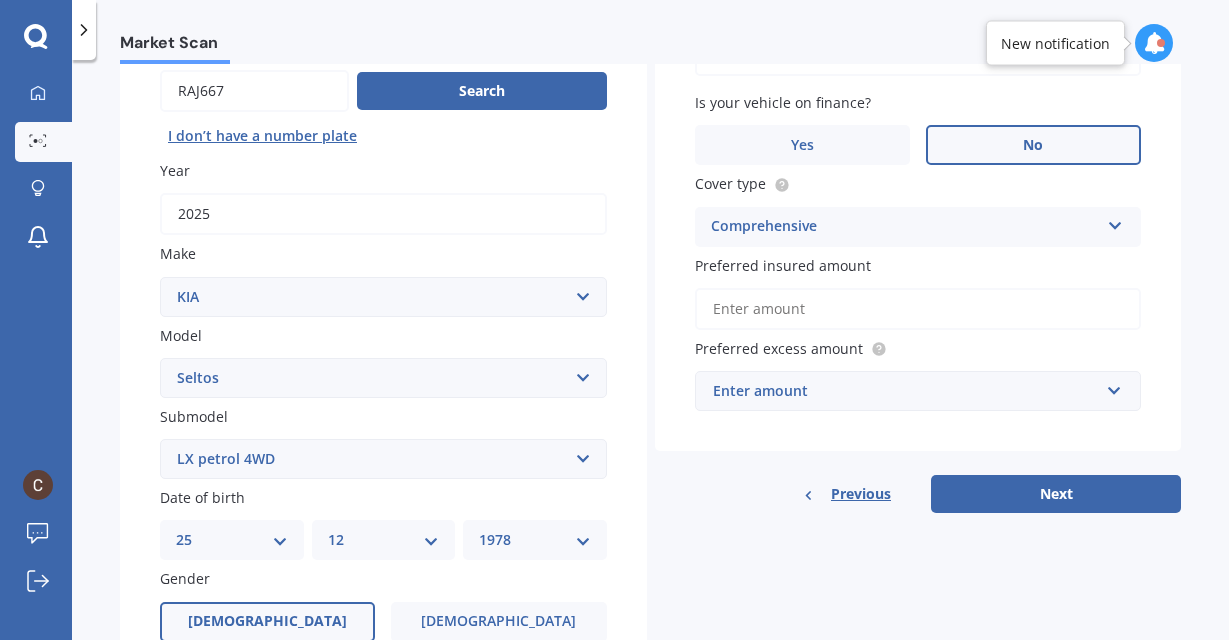 click on "Preferred insured amount" at bounding box center (918, 309) 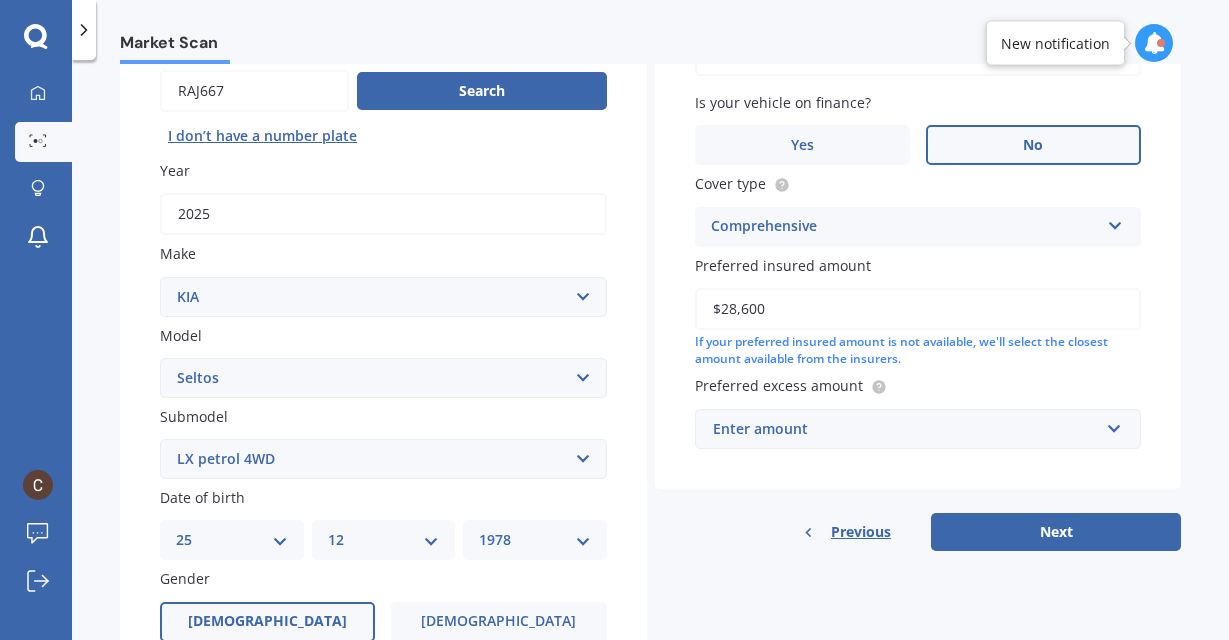 type on "$28,600" 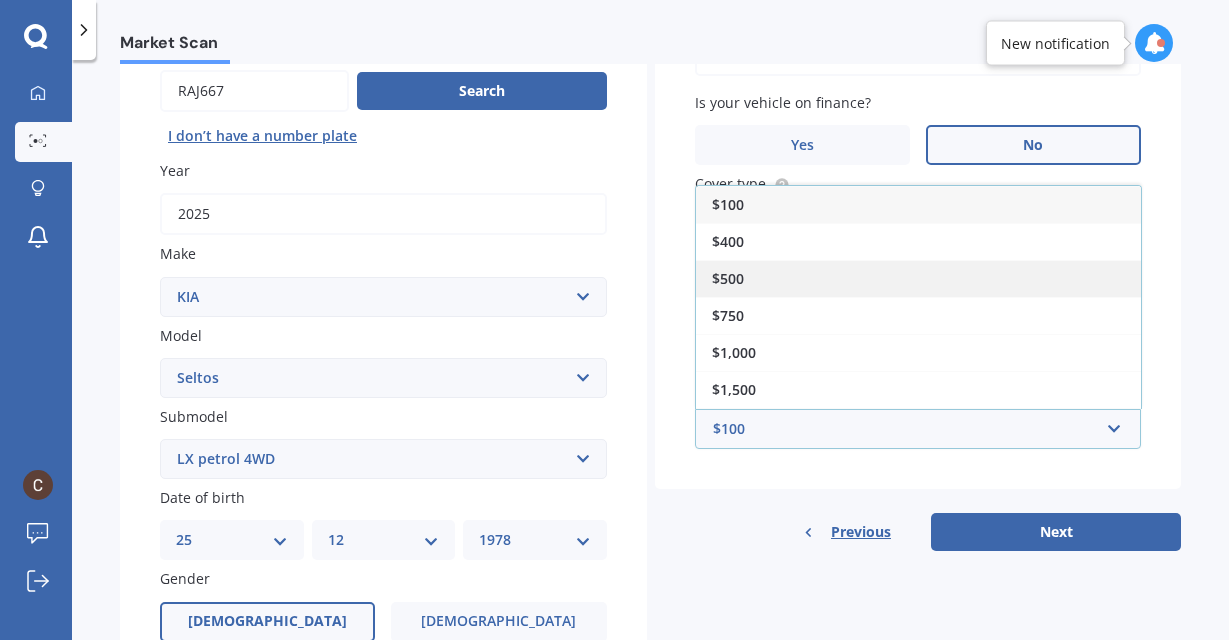 click on "$500" at bounding box center [918, 278] 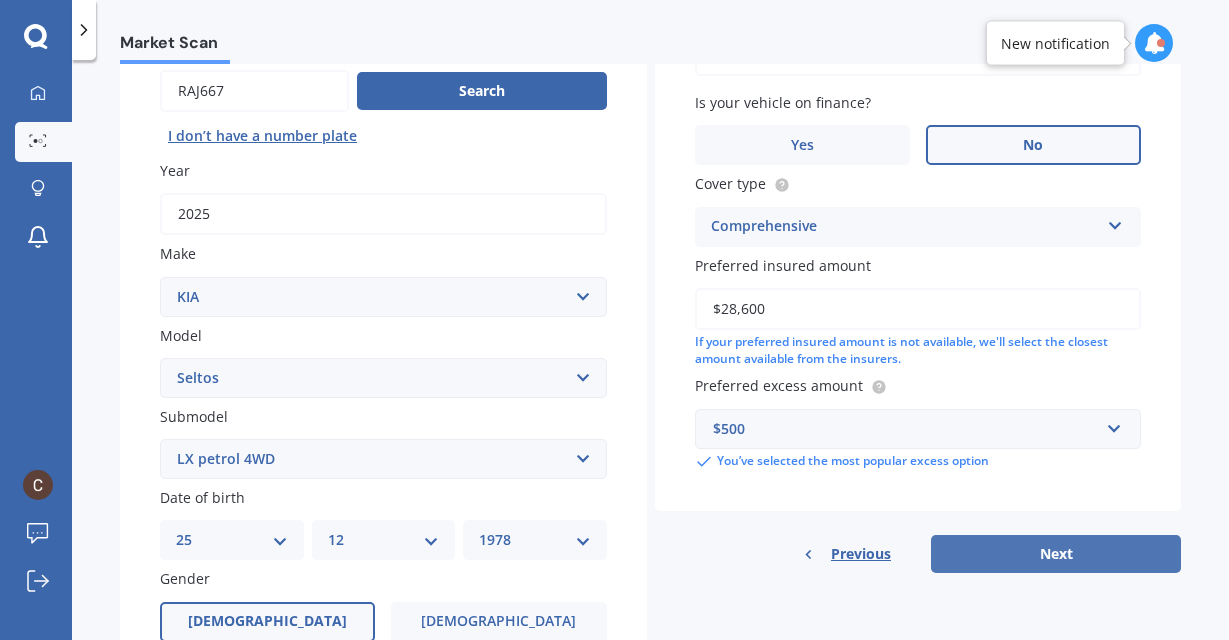 click on "Next" at bounding box center [1056, 554] 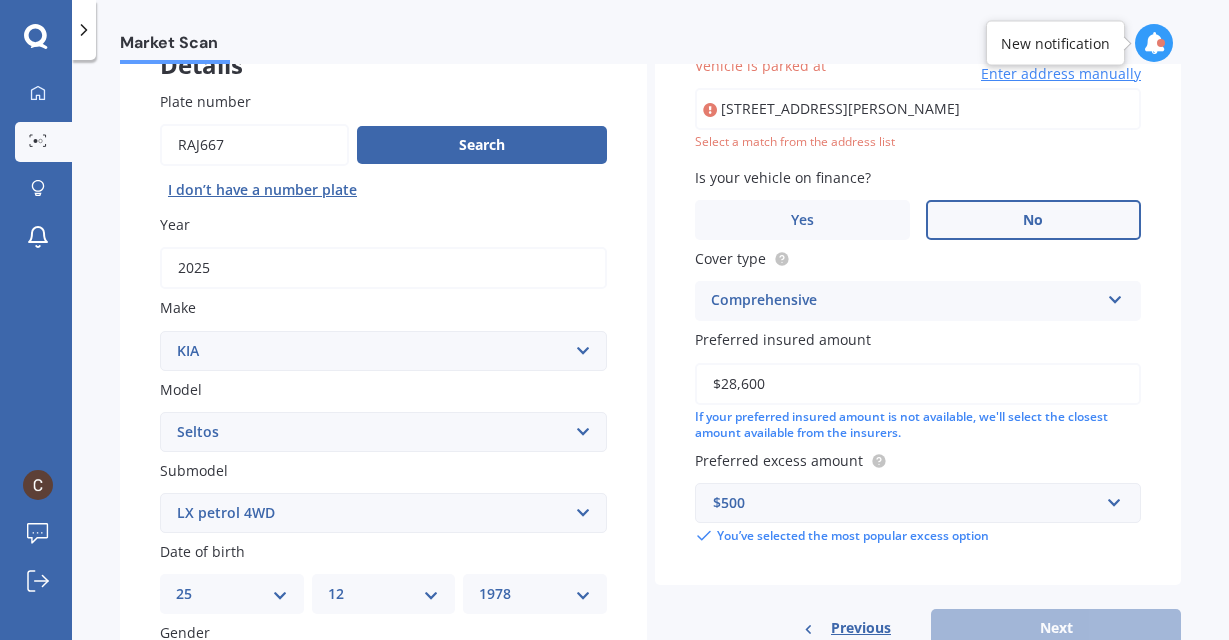 scroll, scrollTop: 137, scrollLeft: 0, axis: vertical 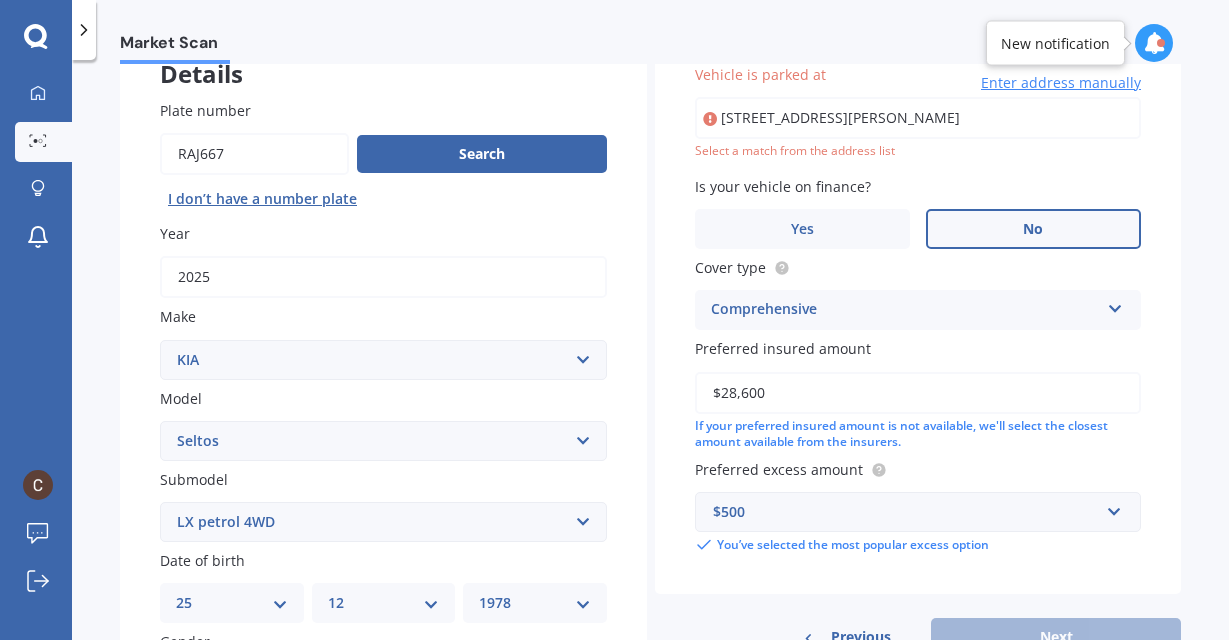 type on "[STREET_ADDRESS][PERSON_NAME]" 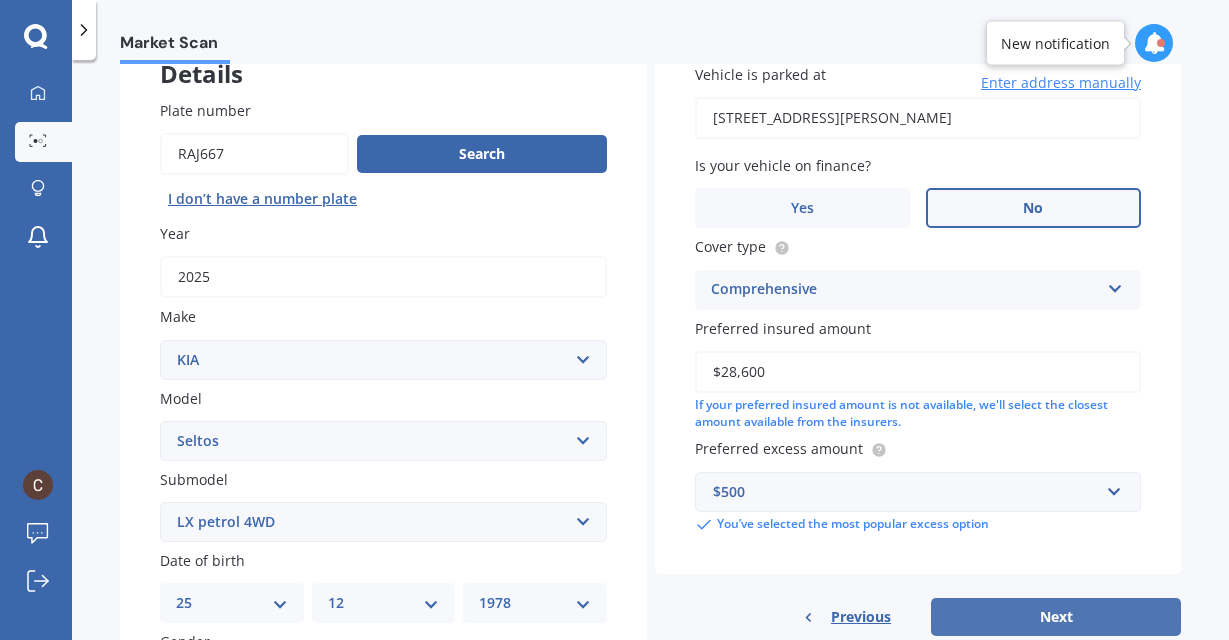 click on "Next" at bounding box center (1056, 617) 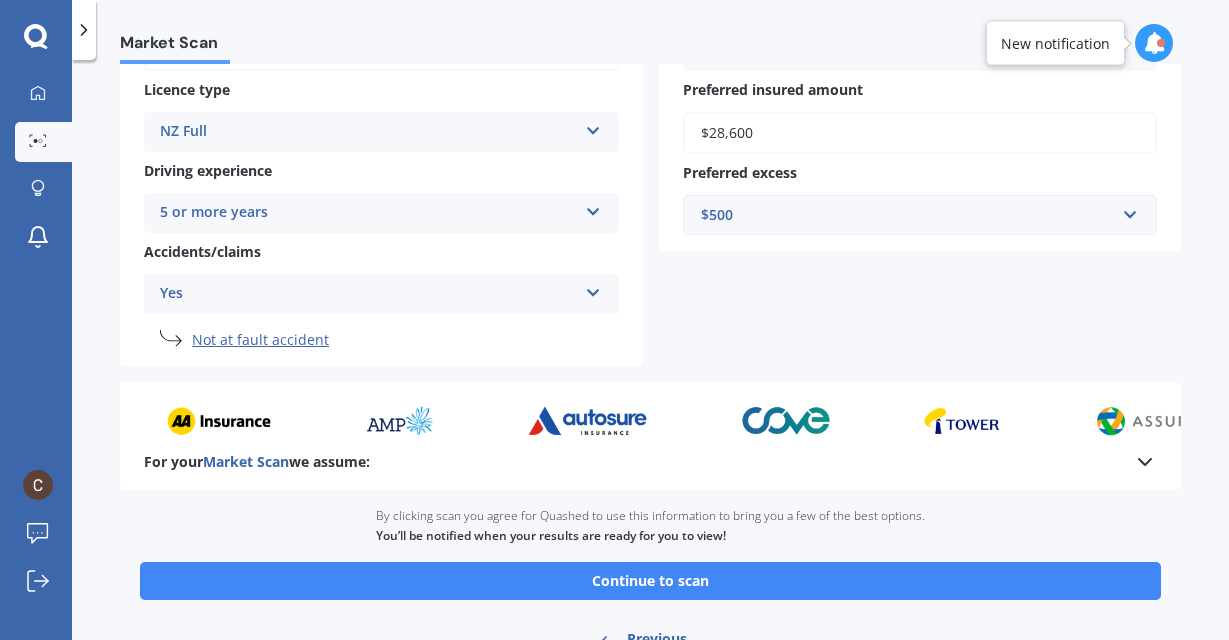 scroll, scrollTop: 430, scrollLeft: 0, axis: vertical 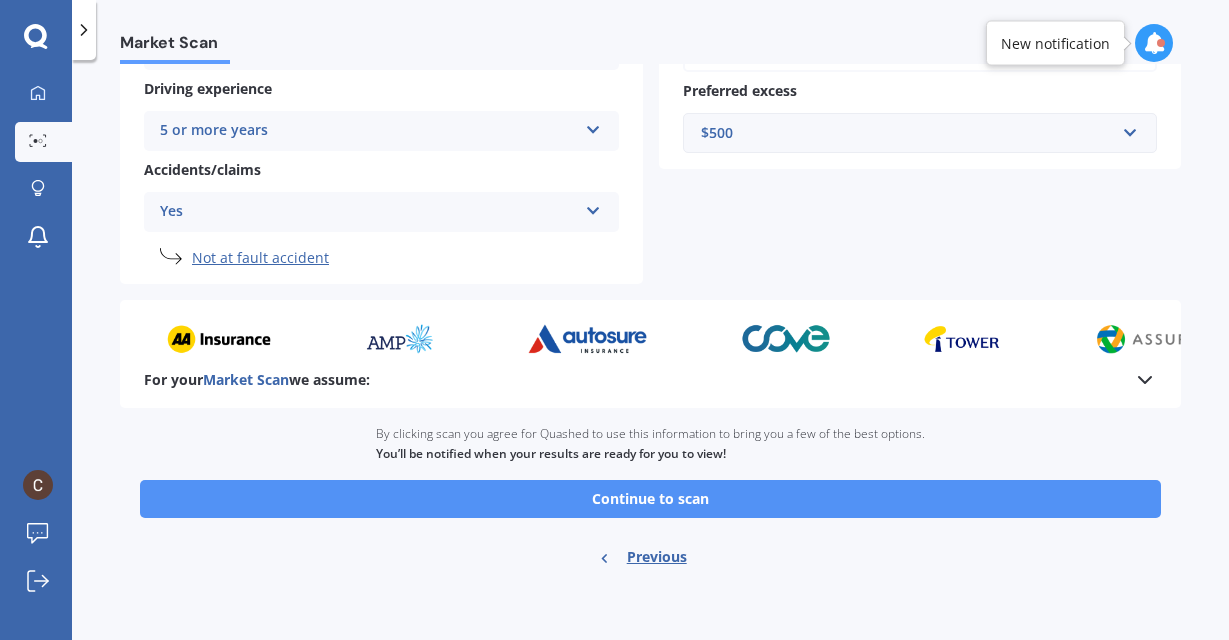 click on "Continue to scan" at bounding box center [650, 499] 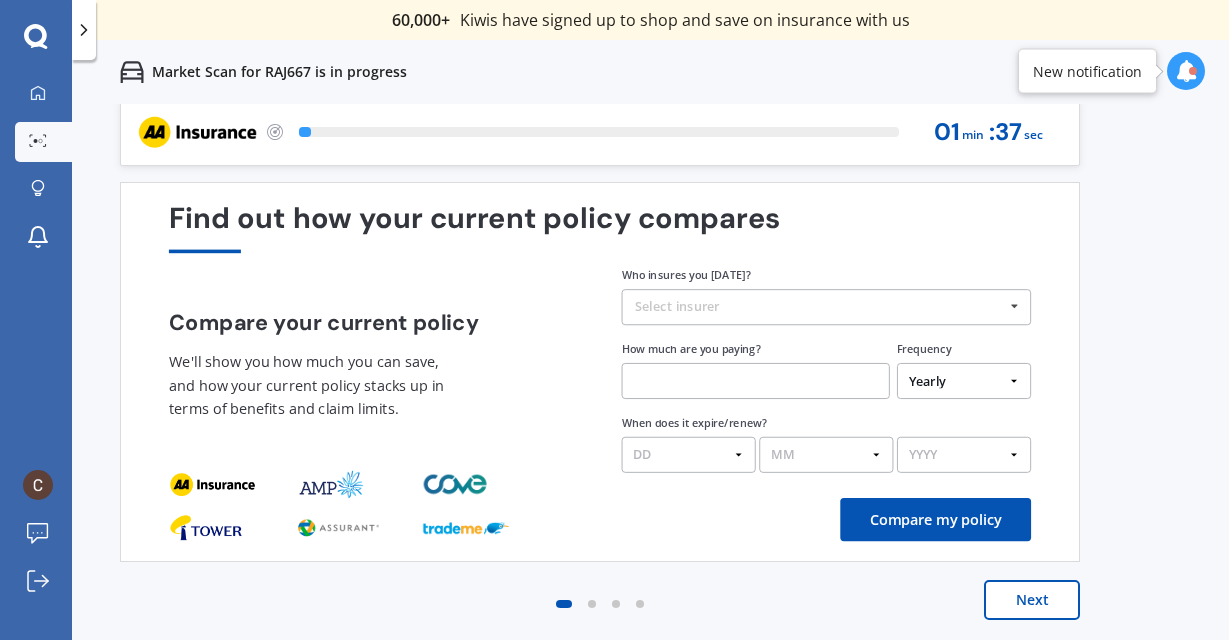 scroll, scrollTop: 0, scrollLeft: 0, axis: both 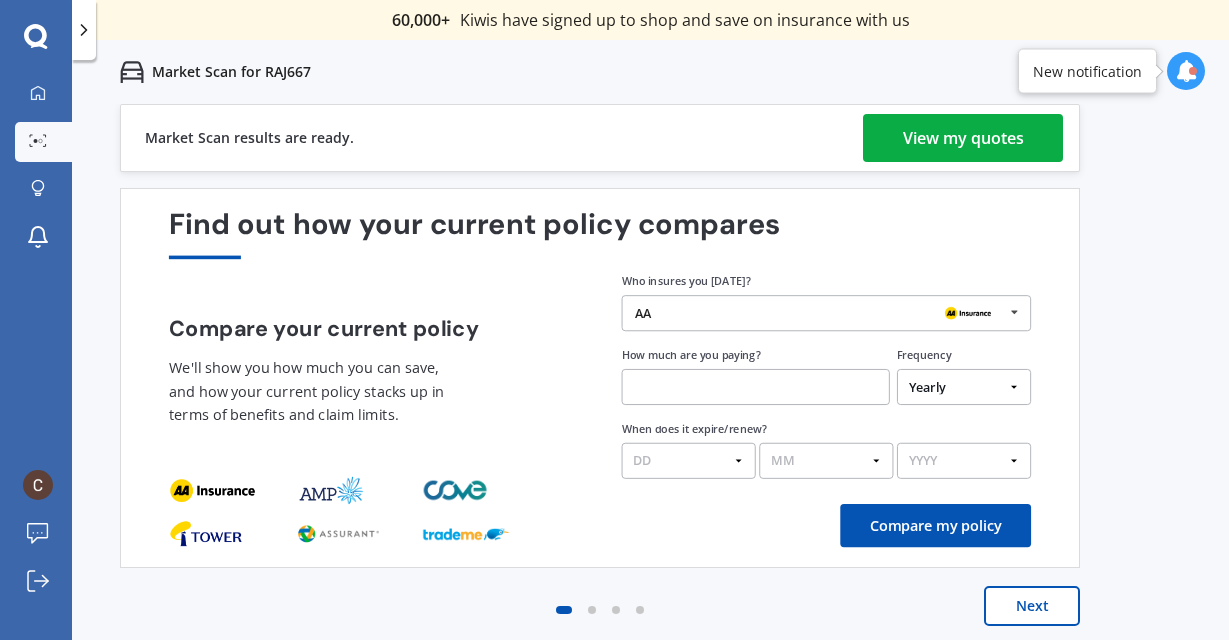 click on "View my quotes" at bounding box center [963, 138] 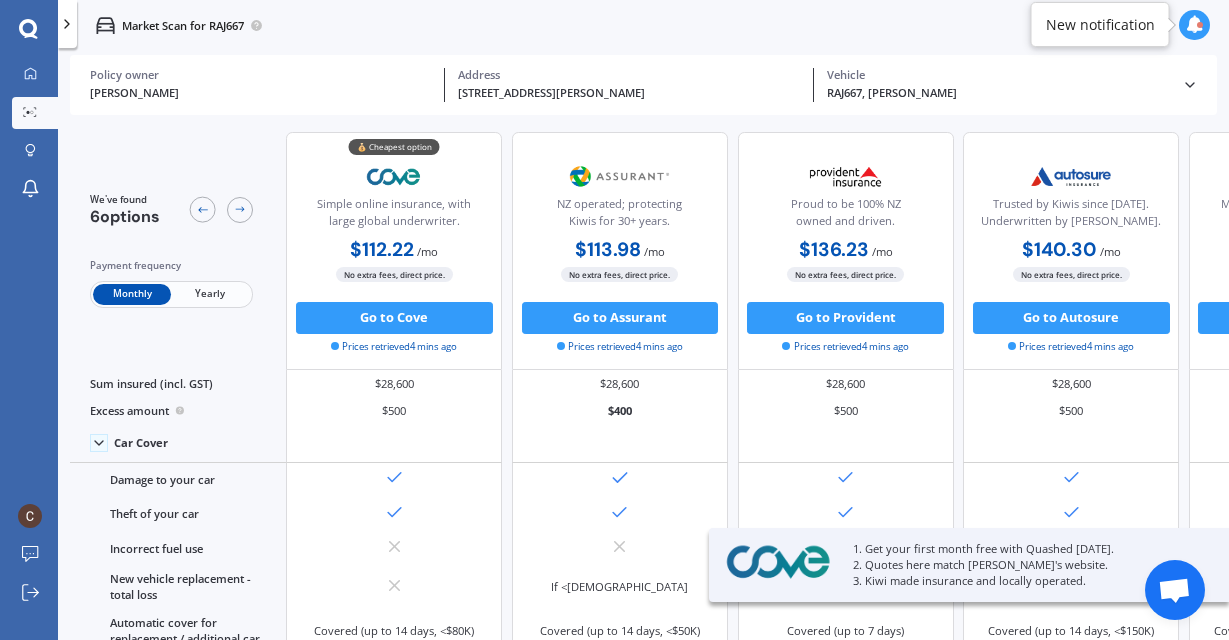 click on "Yearly" at bounding box center [210, 294] 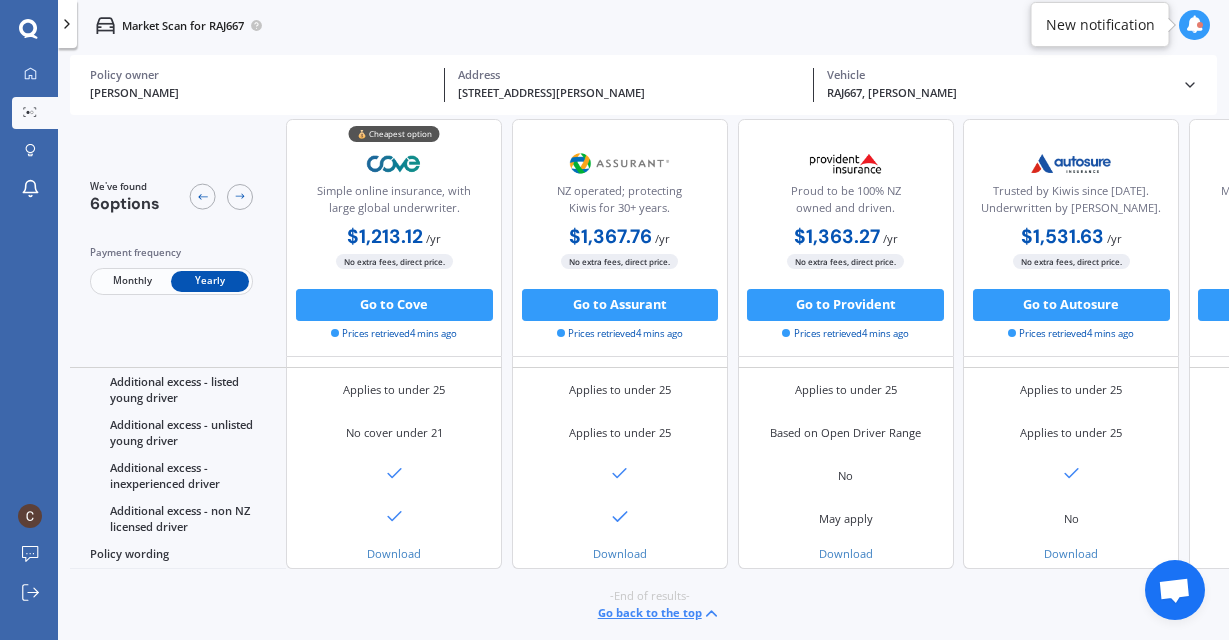 scroll, scrollTop: 1415, scrollLeft: 0, axis: vertical 